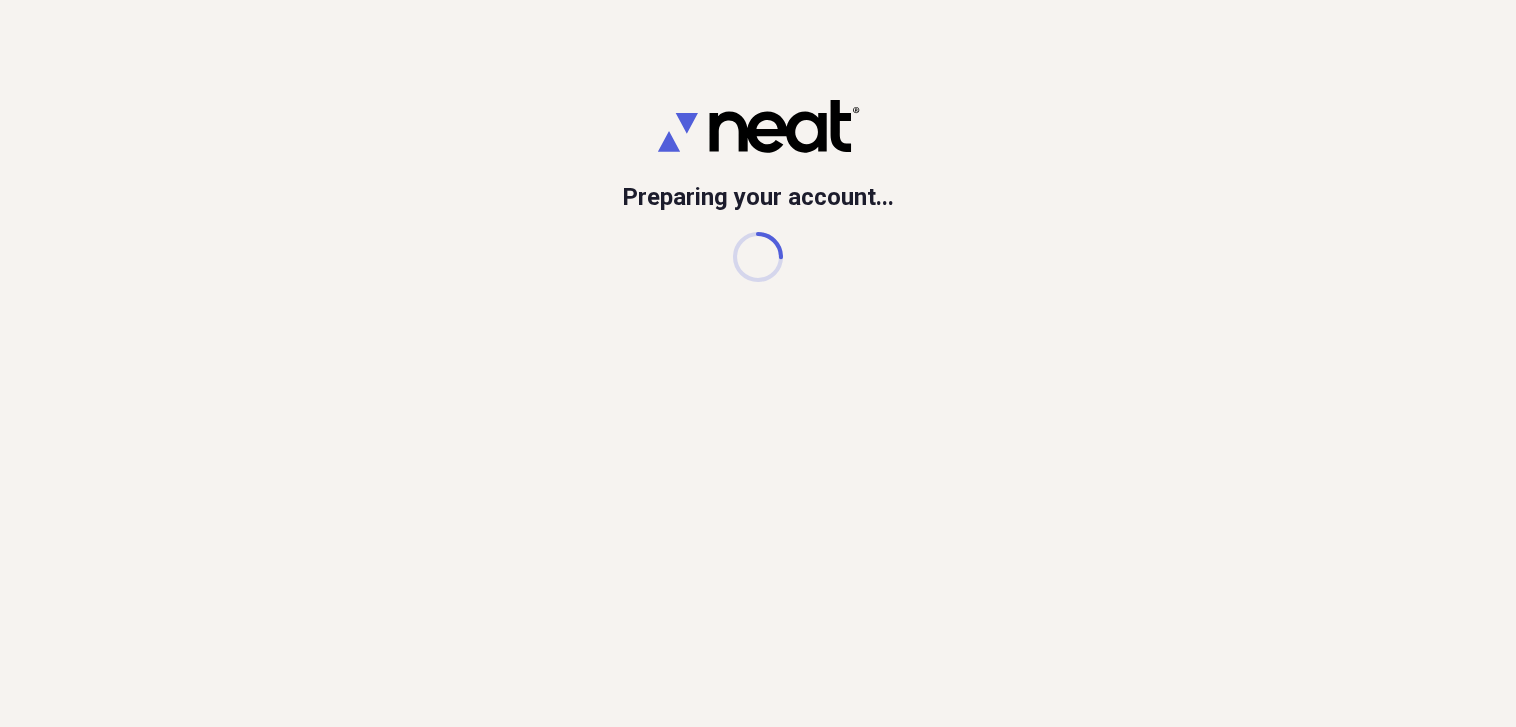 scroll, scrollTop: 0, scrollLeft: 0, axis: both 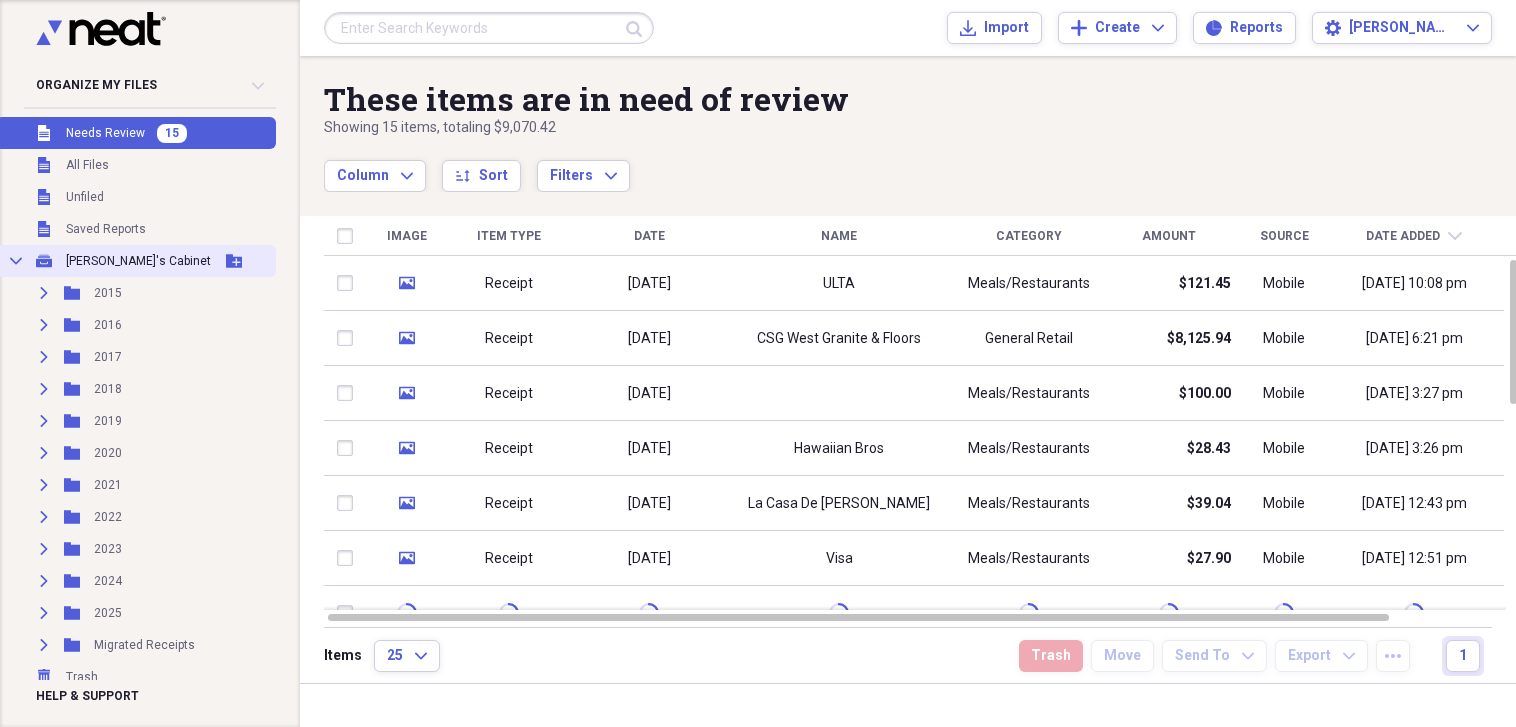 click on "[PERSON_NAME]'s Cabinet" at bounding box center [138, 261] 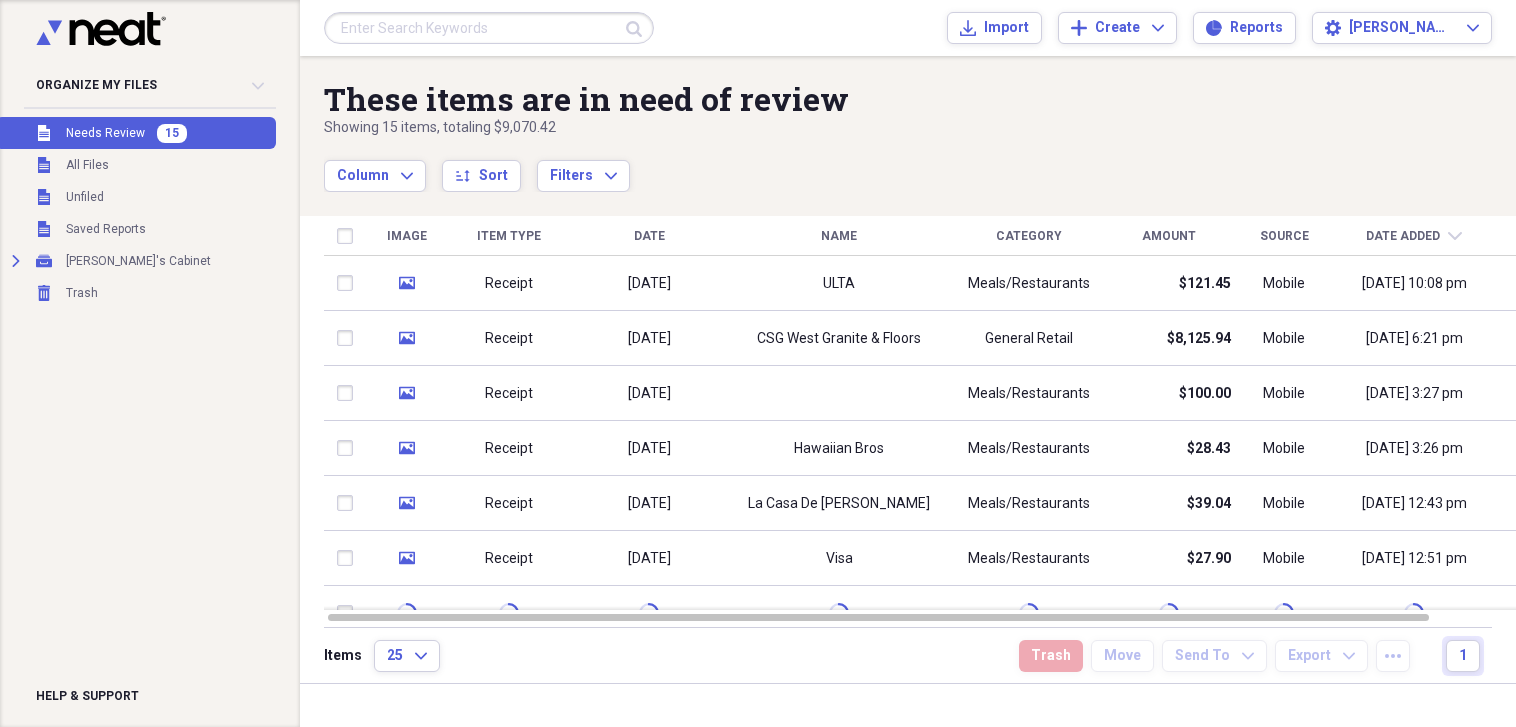 click at bounding box center (489, 28) 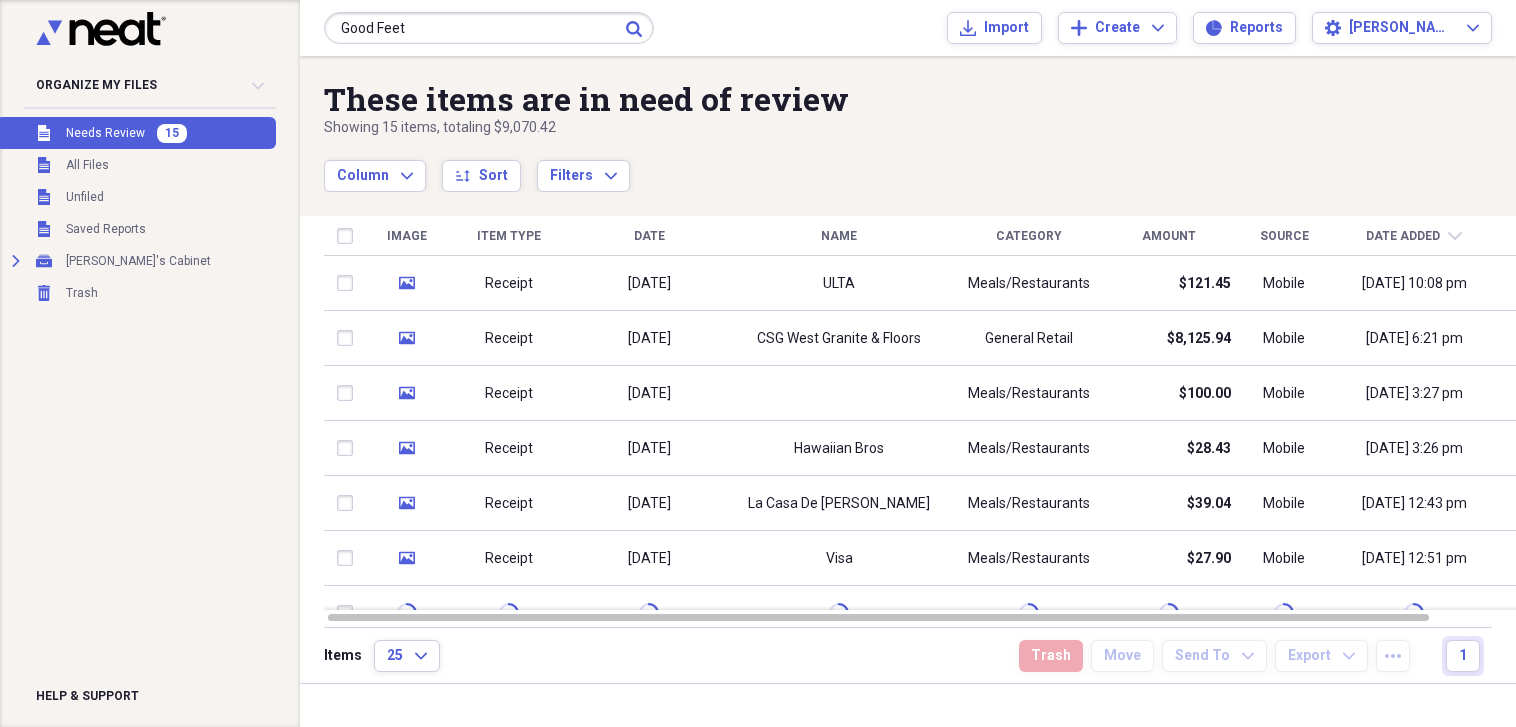 type on "Good Feet" 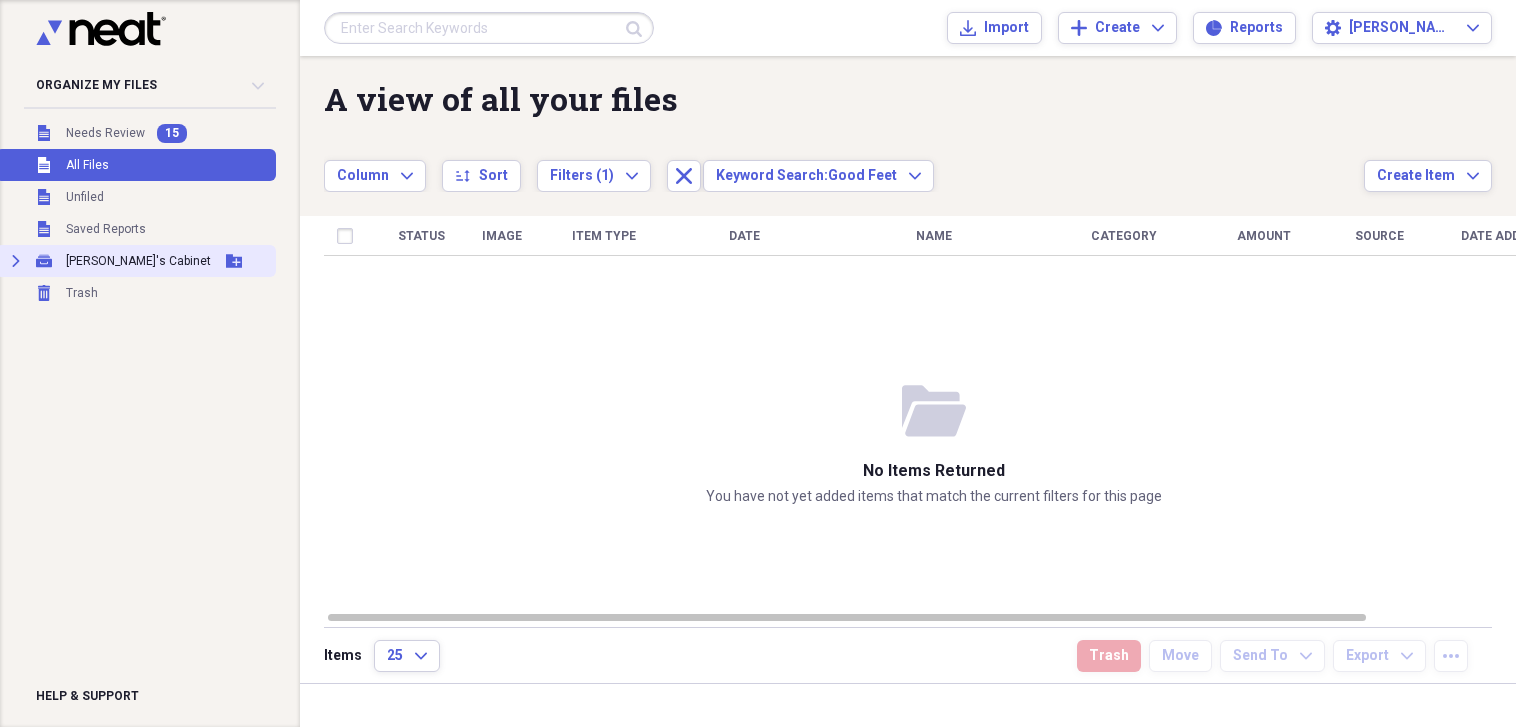 click on "Expand" 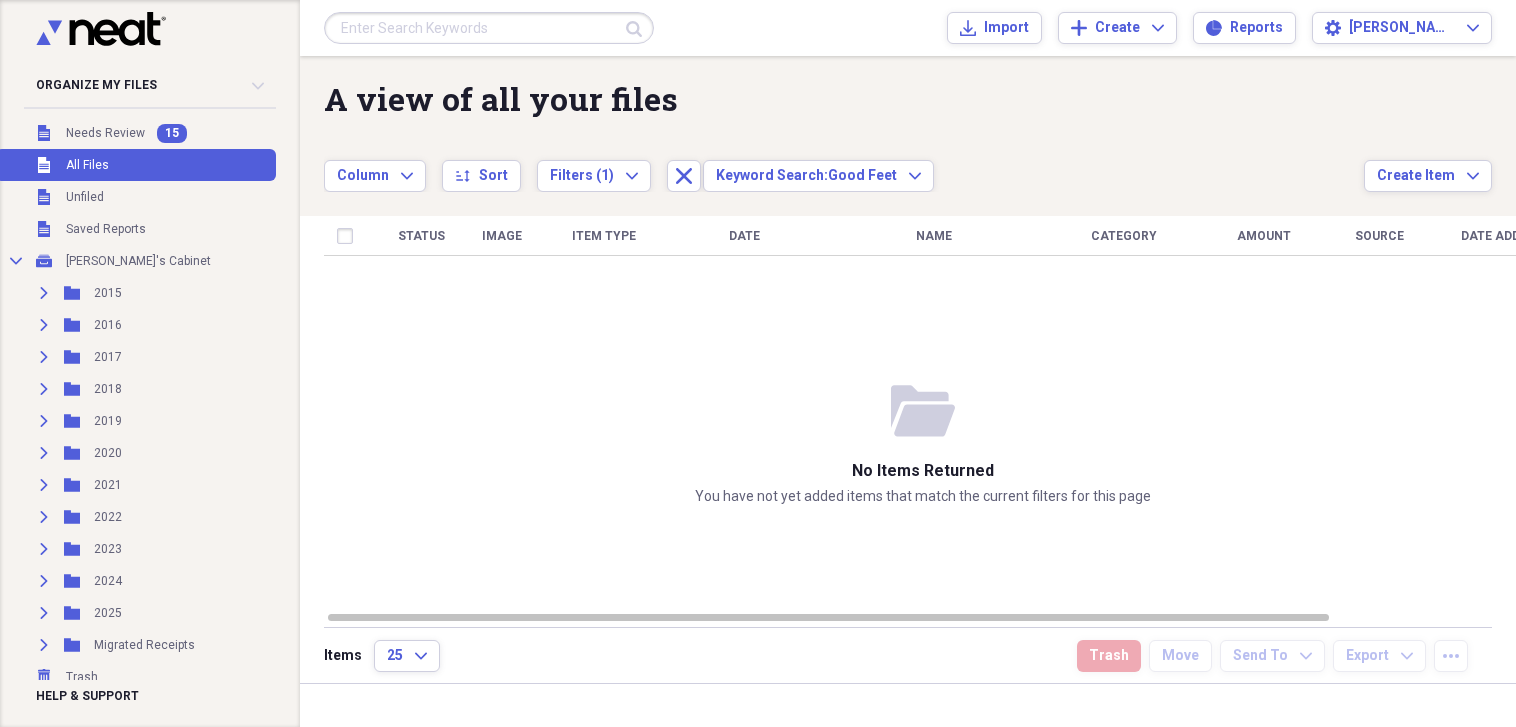 scroll, scrollTop: 26, scrollLeft: 0, axis: vertical 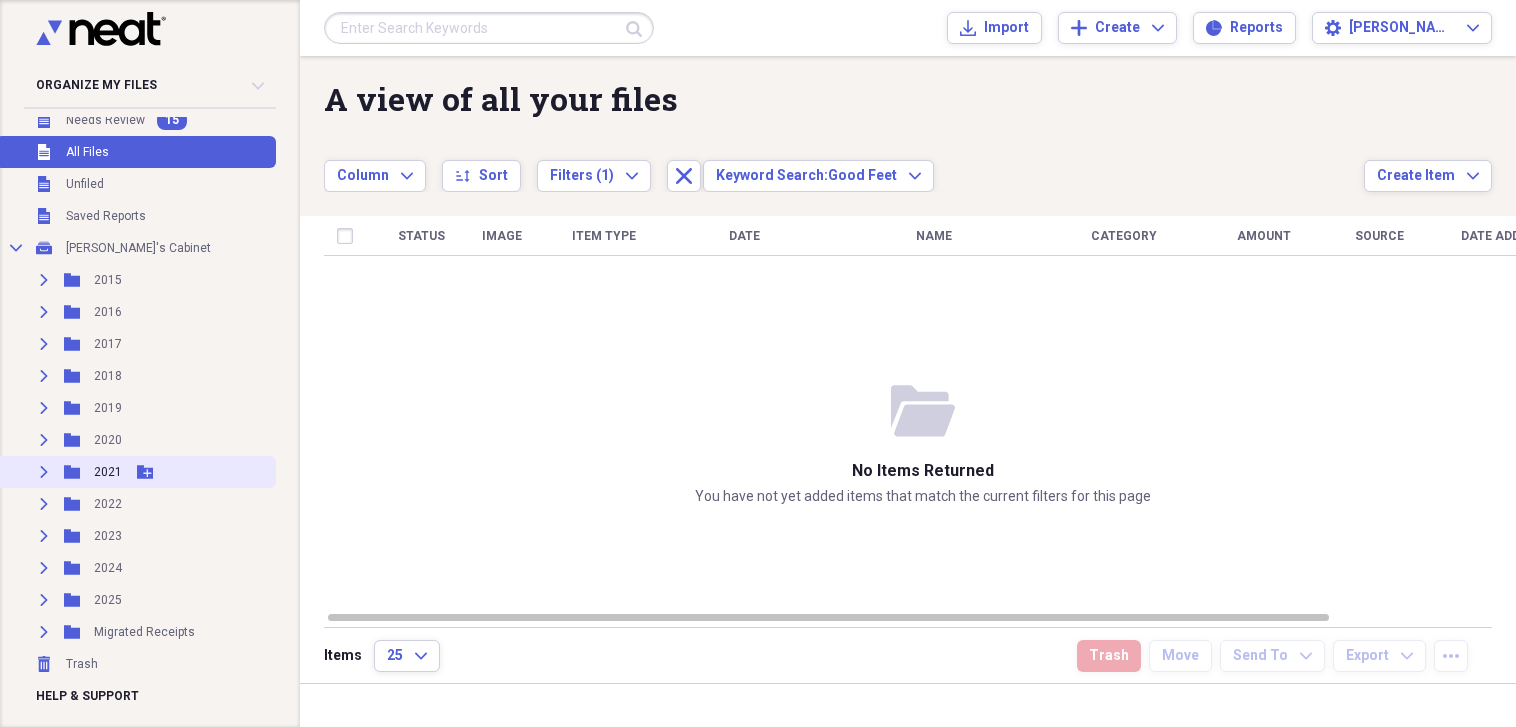 click on "Expand Folder 2021 Add Folder" at bounding box center (136, 472) 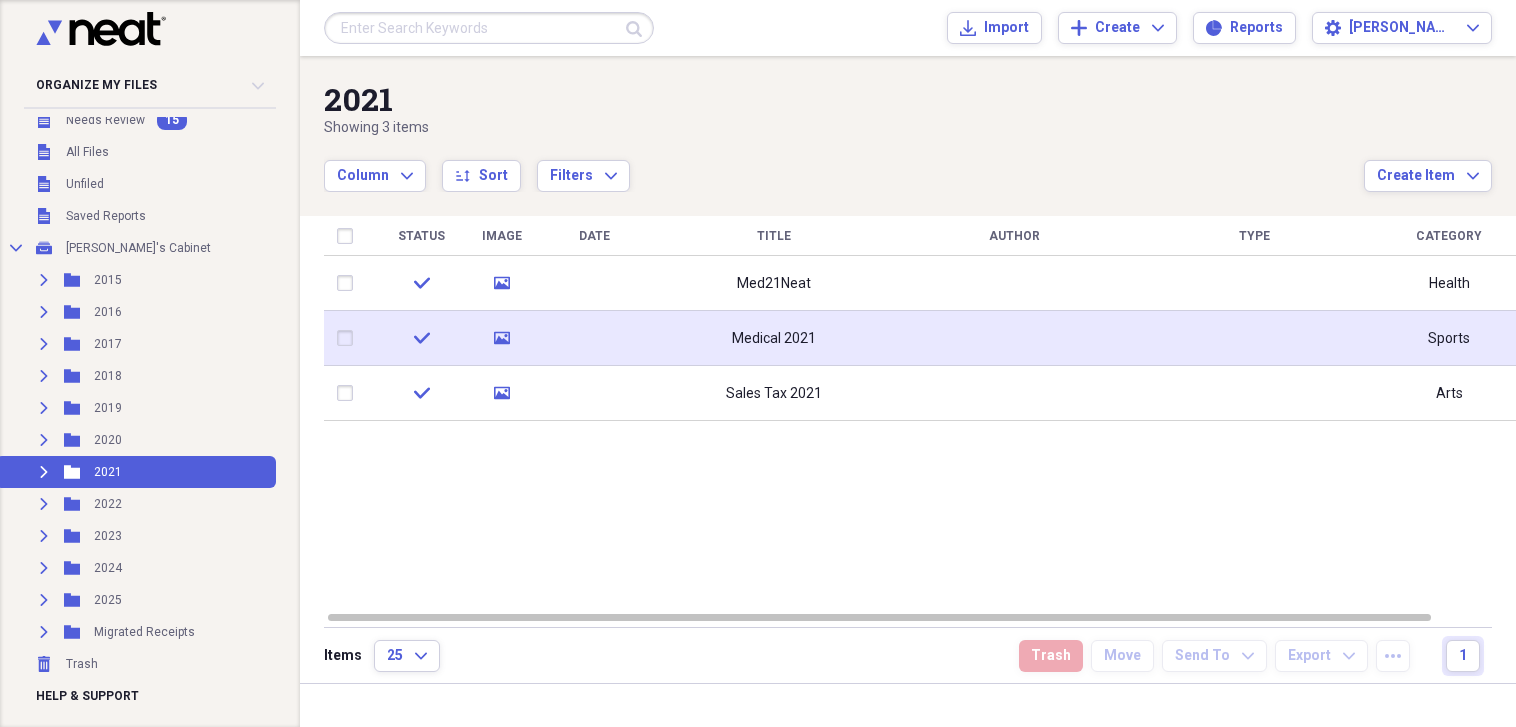 click on "Medical 2021" at bounding box center [774, 338] 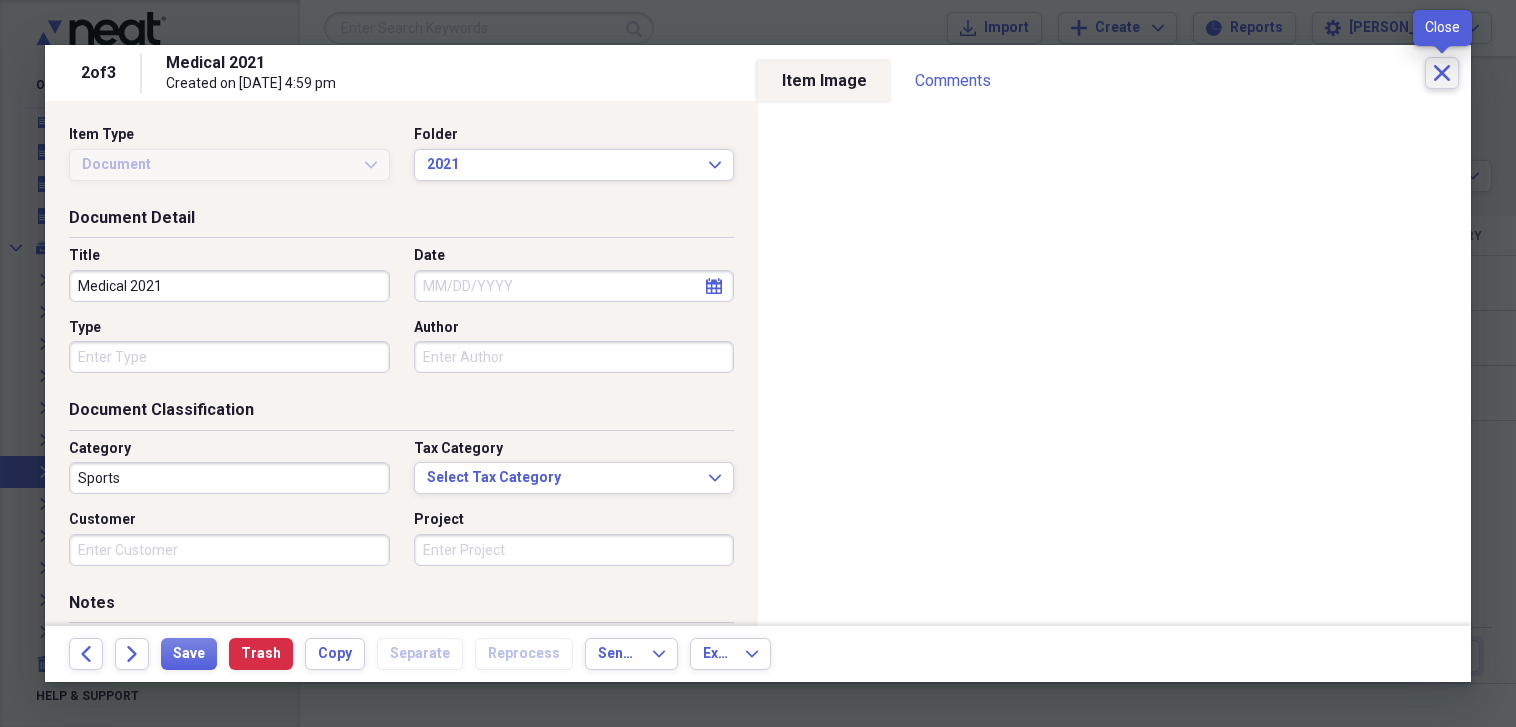 click 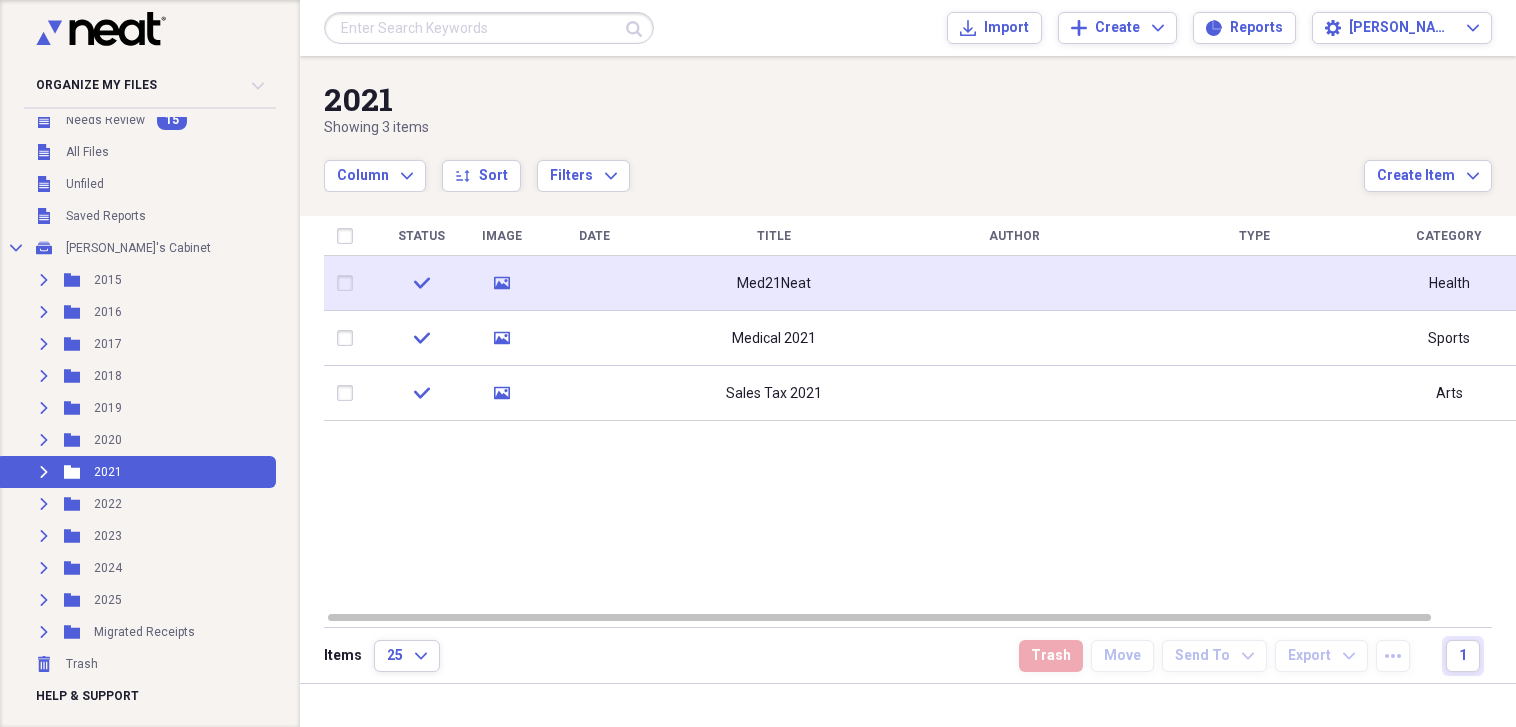 click at bounding box center [594, 283] 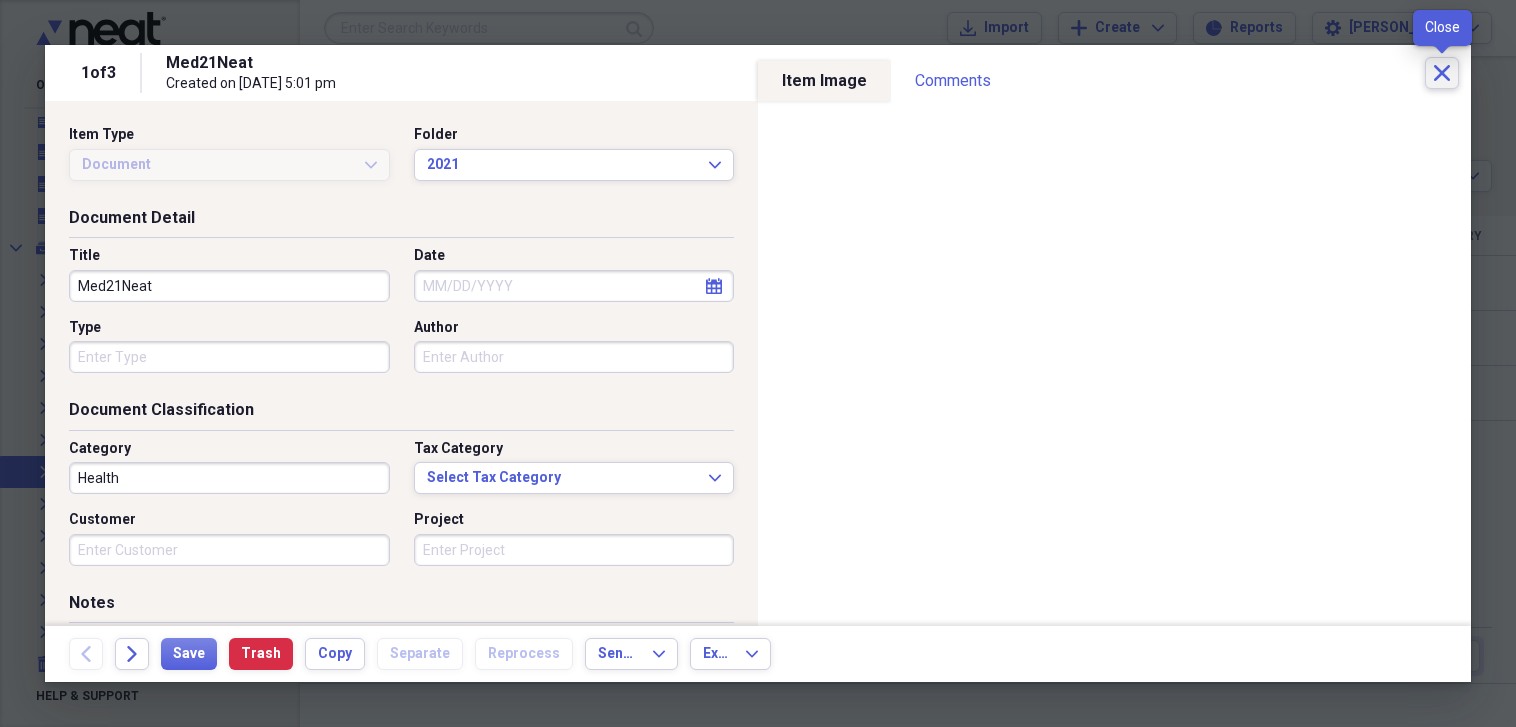 click on "Close" 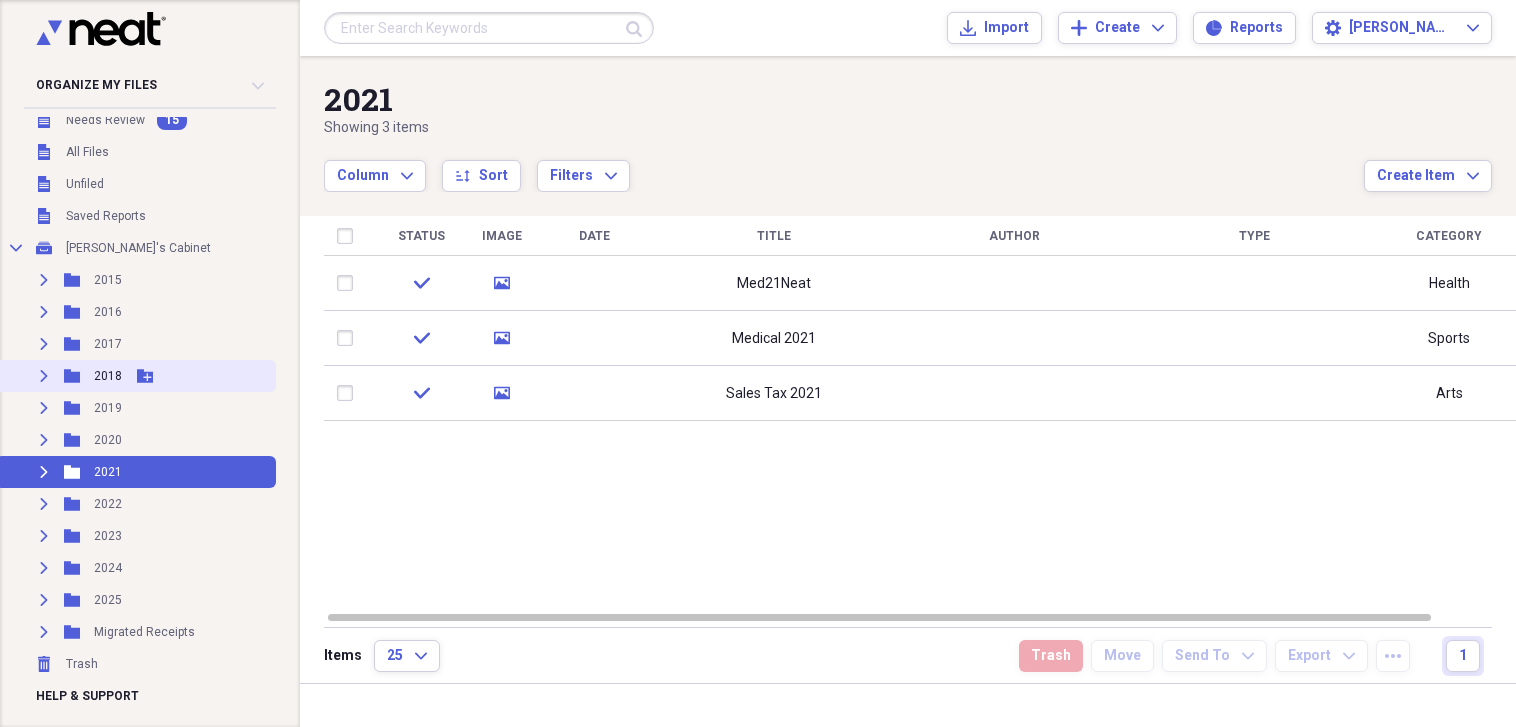 click on "2018" at bounding box center (108, 376) 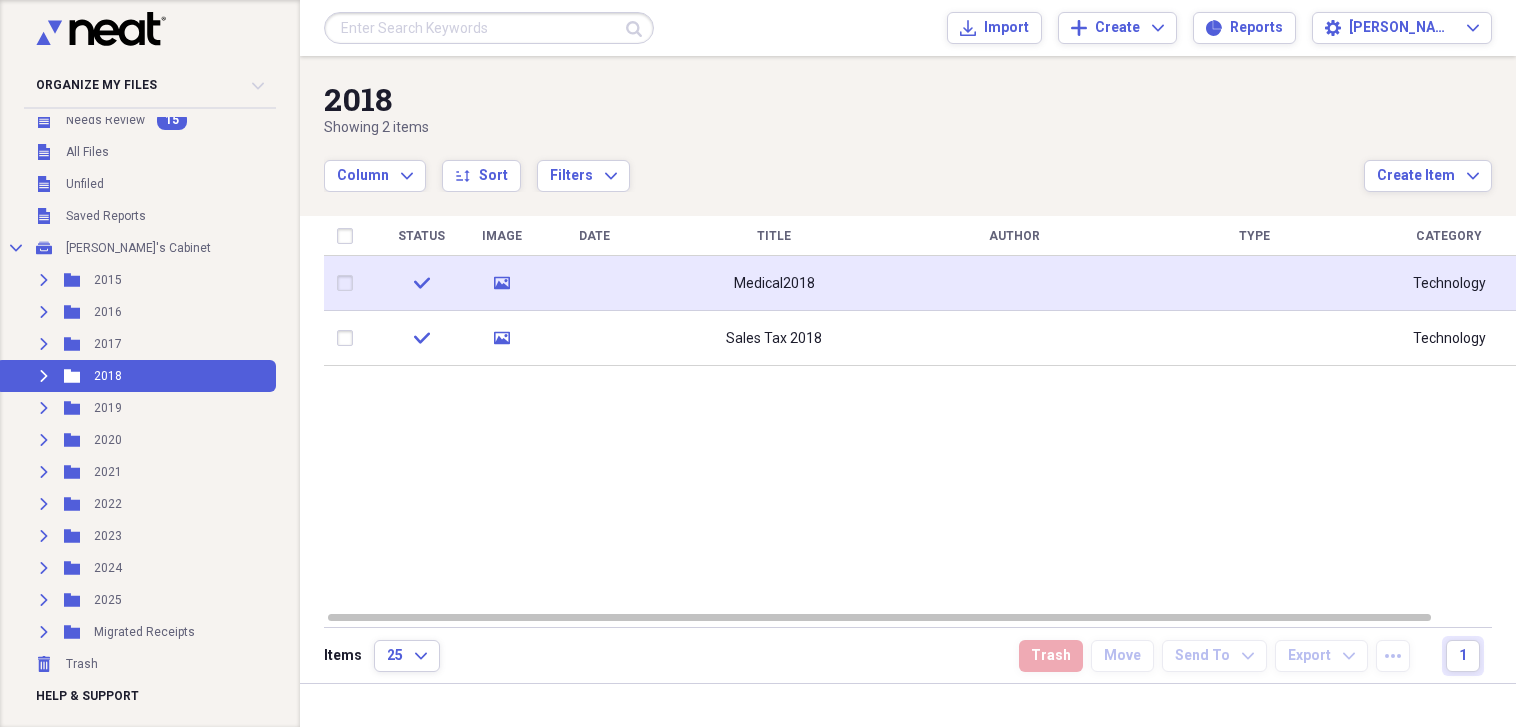 click on "Medical2018" at bounding box center (774, 283) 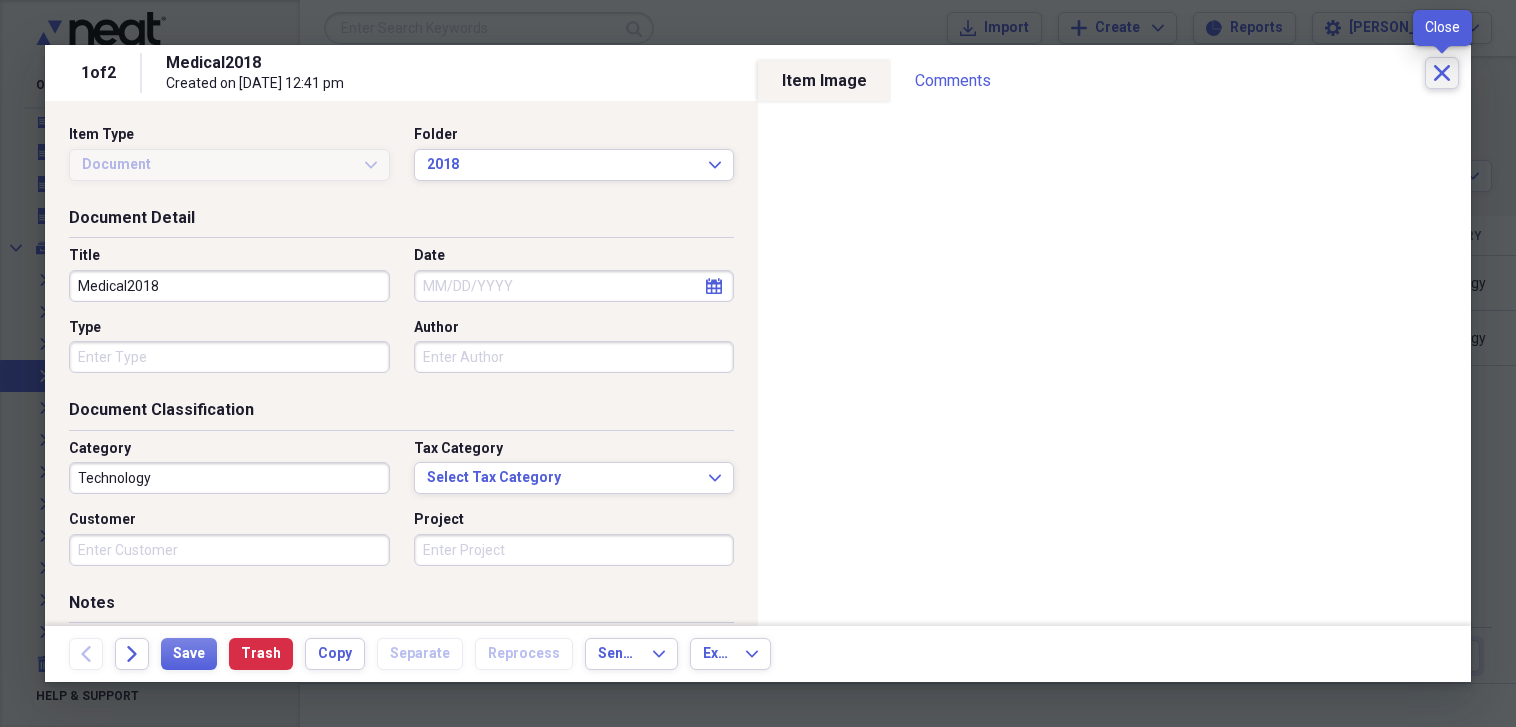 click on "Close" 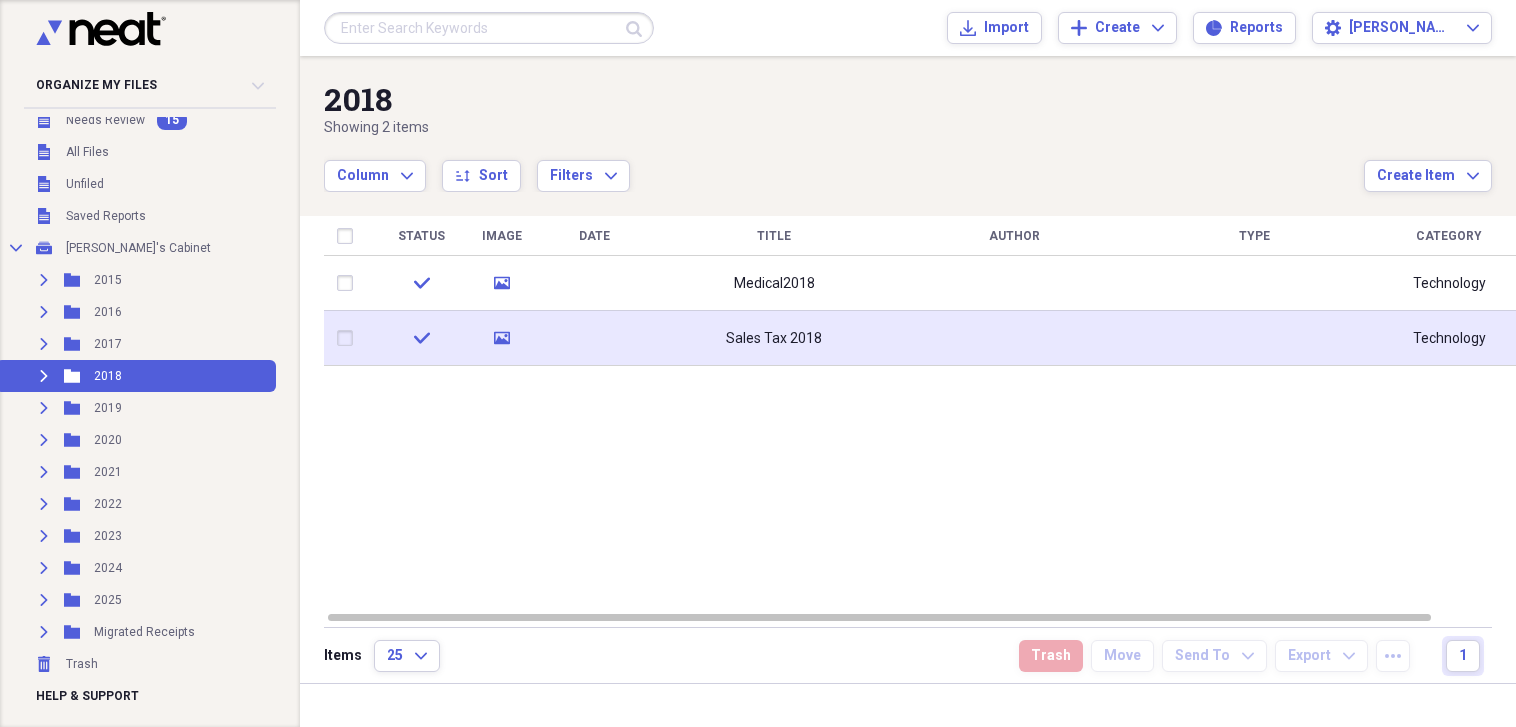 click on "Sales Tax 2018" at bounding box center [774, 339] 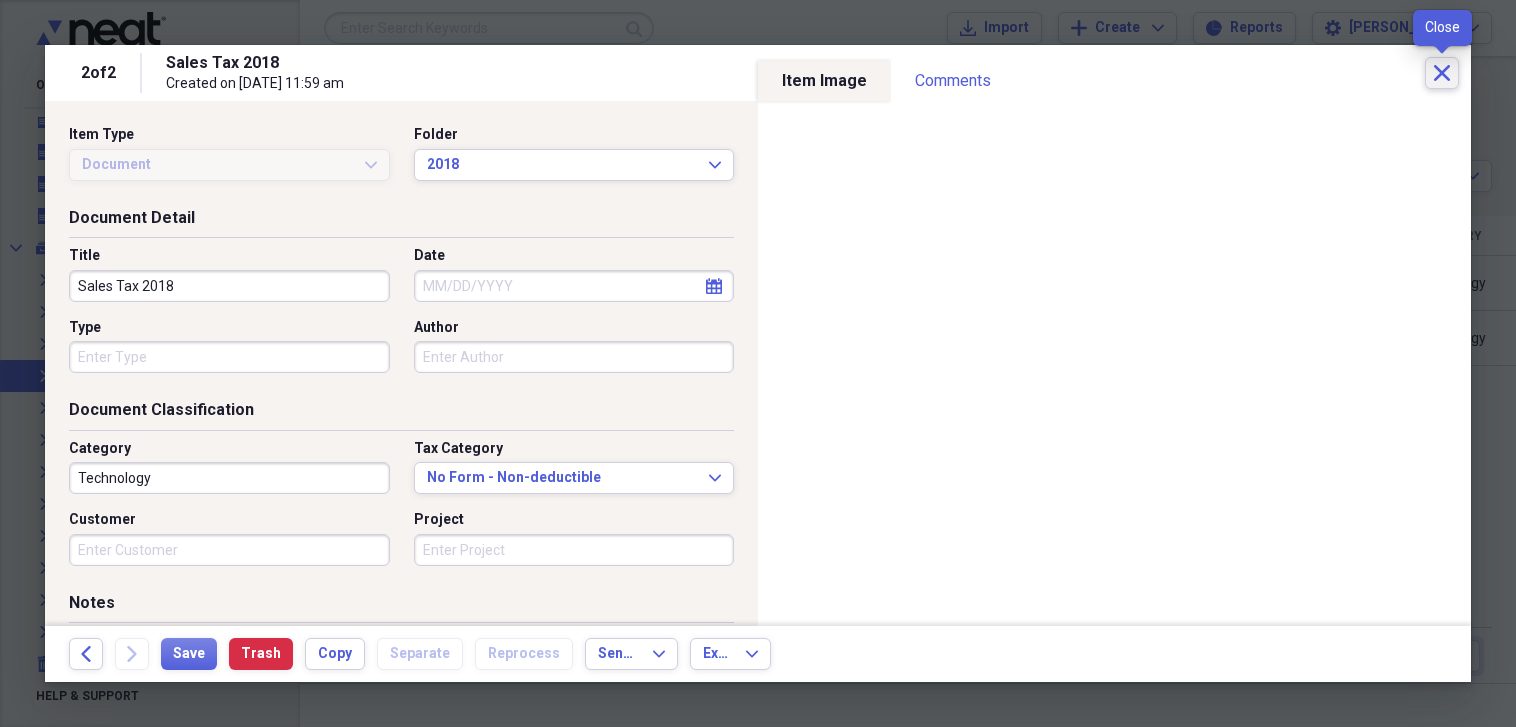 click on "Close" at bounding box center [1442, 73] 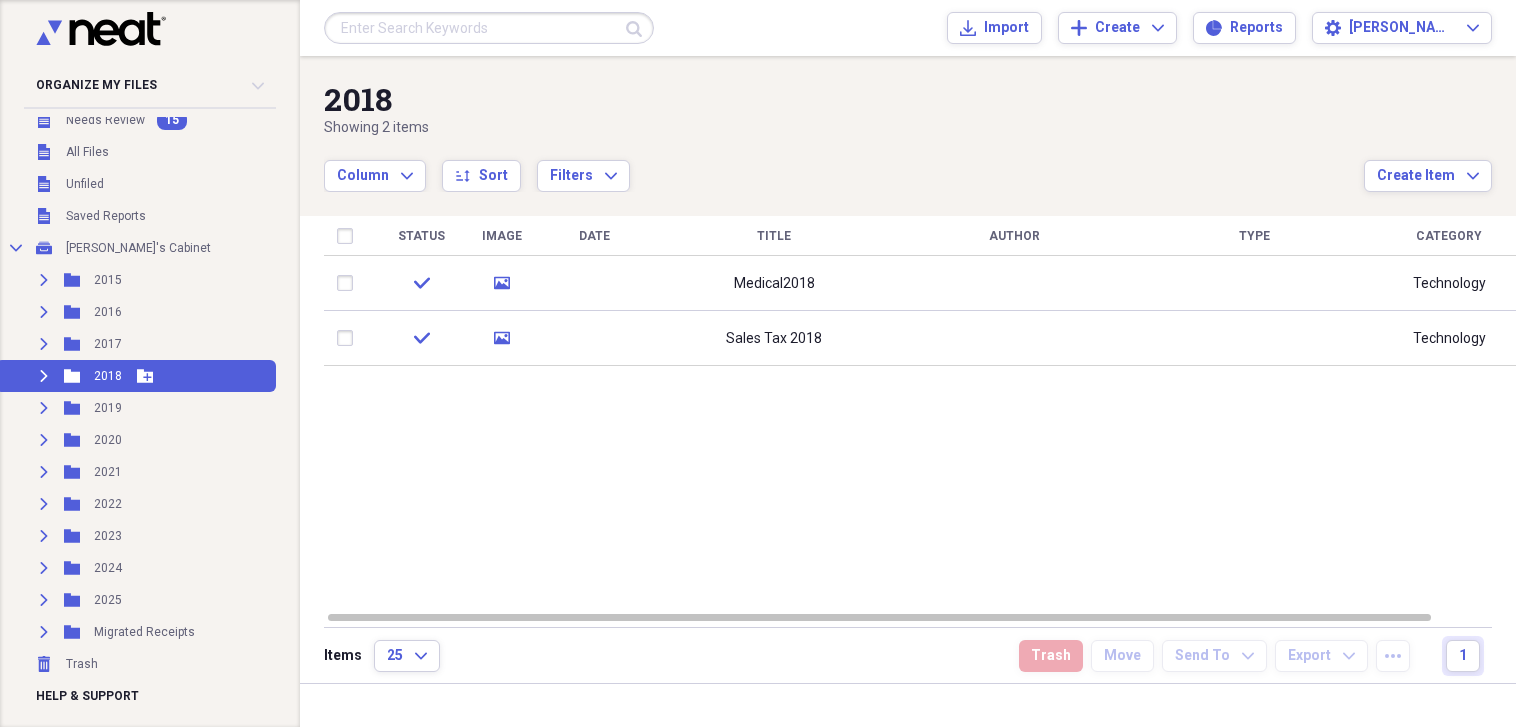 click on "Expand" at bounding box center [44, 376] 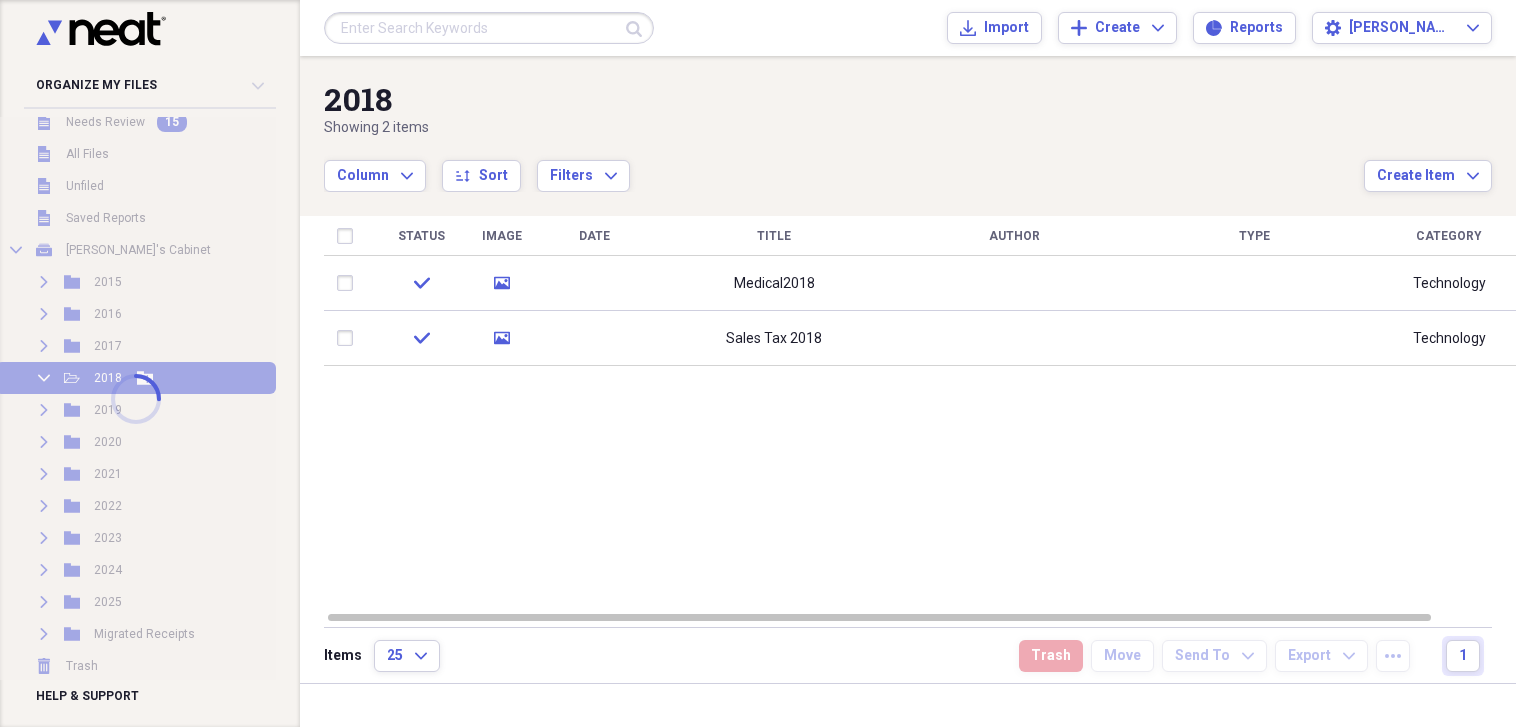 scroll, scrollTop: 26, scrollLeft: 0, axis: vertical 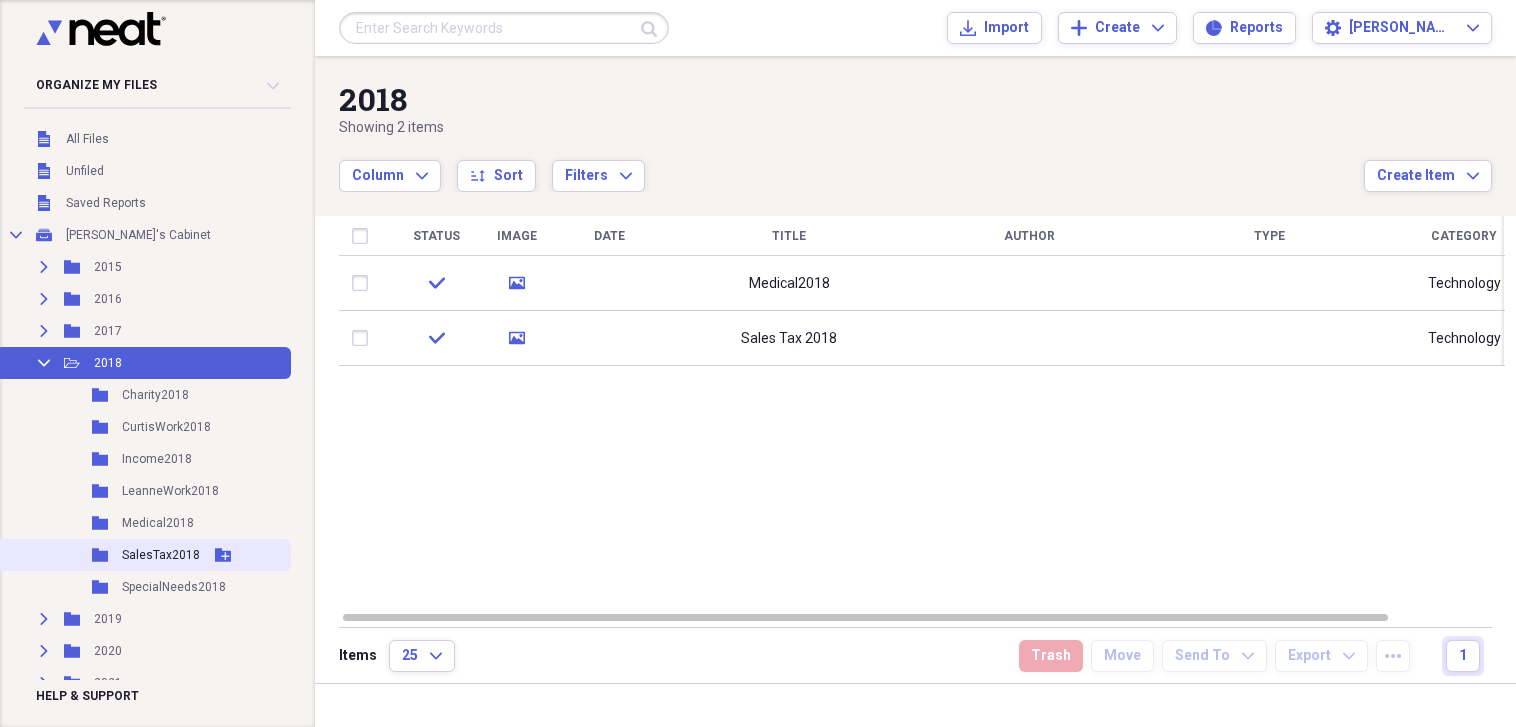 click on "SalesTax2018" at bounding box center (161, 555) 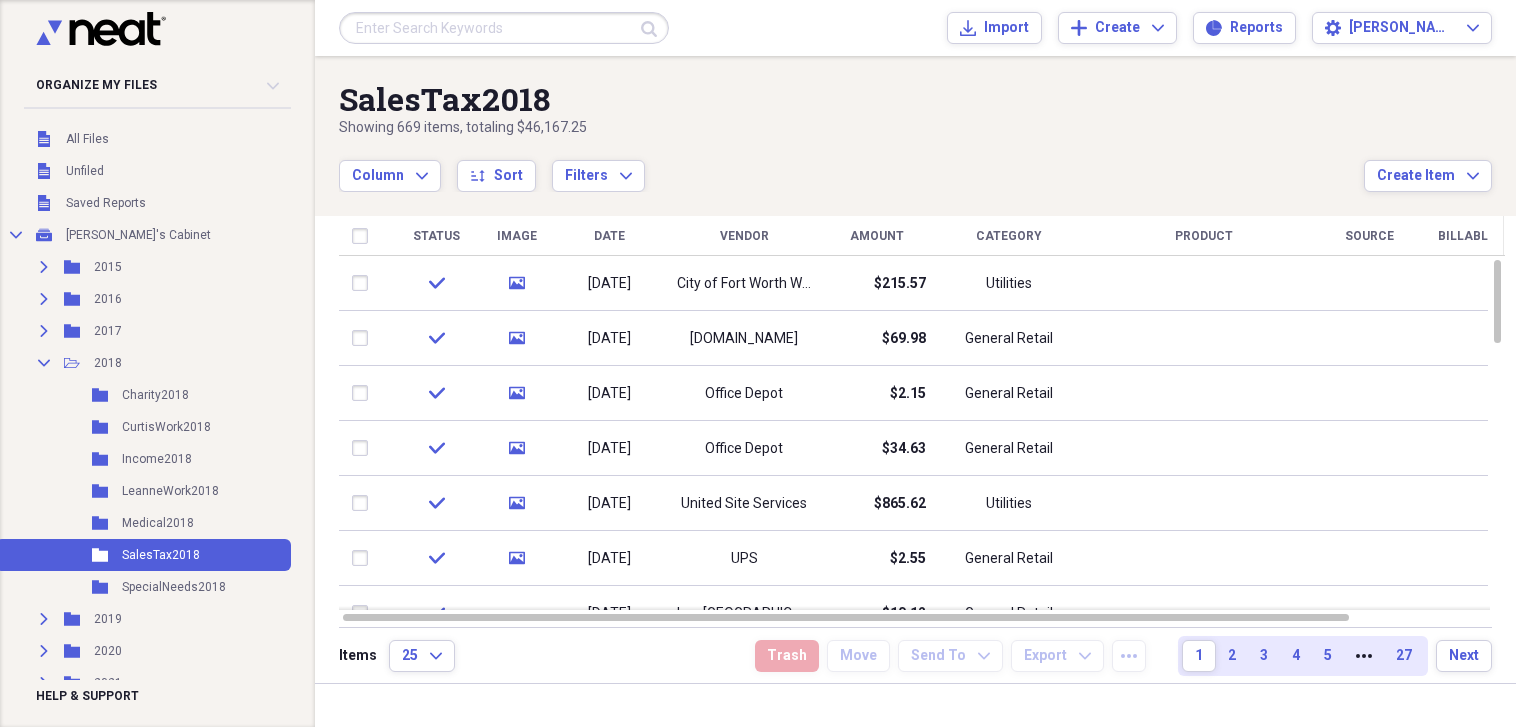 click on "Amount" at bounding box center [877, 236] 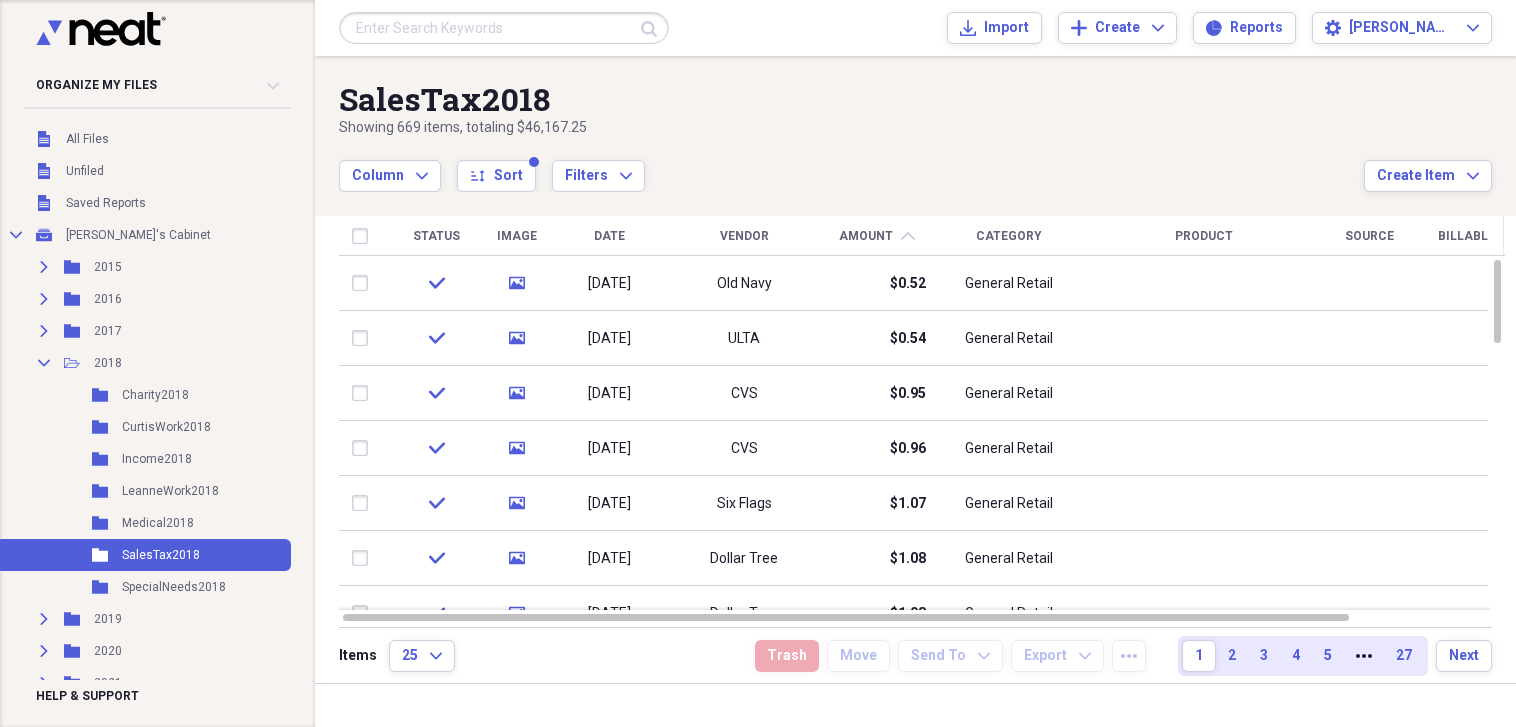drag, startPoint x: 1408, startPoint y: 660, endPoint x: 1005, endPoint y: 698, distance: 404.7876 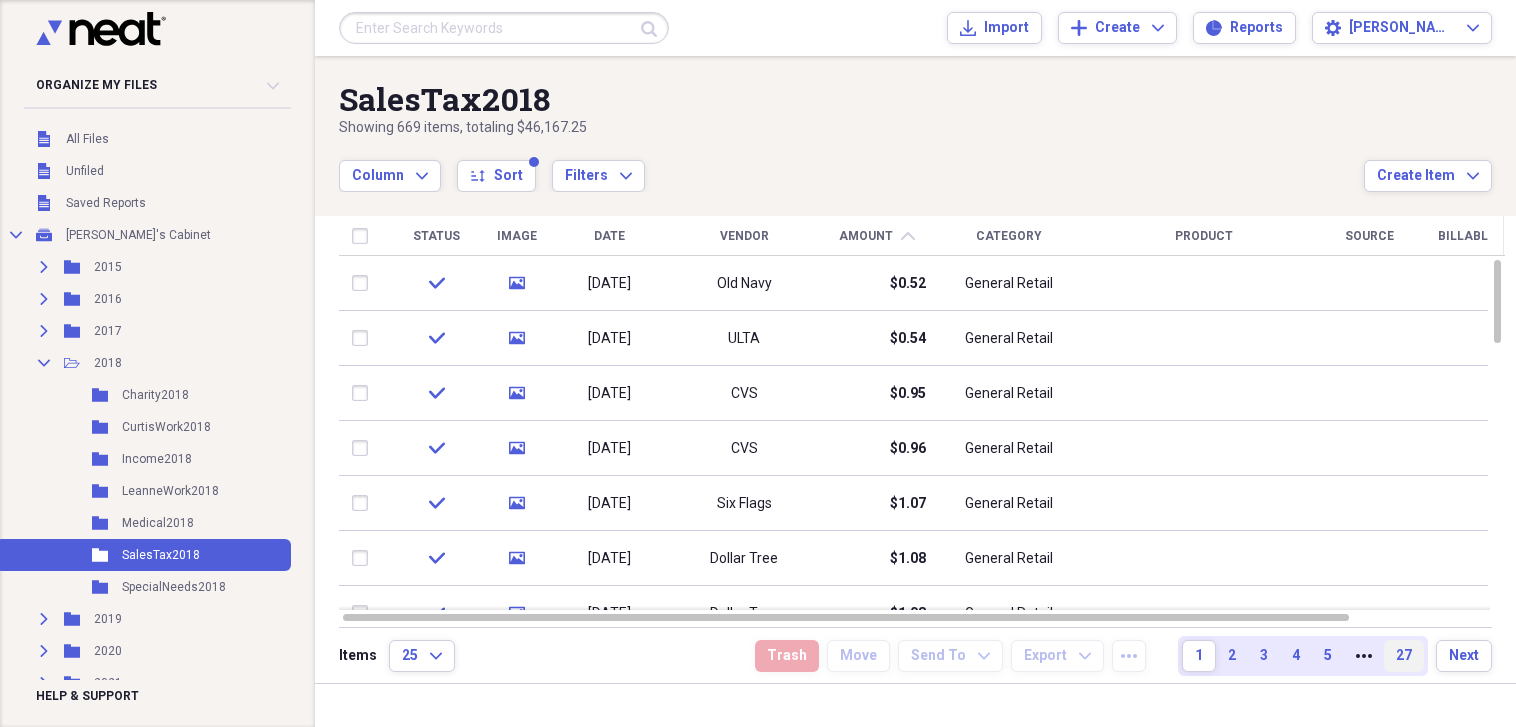 click on "27" at bounding box center [1404, 656] 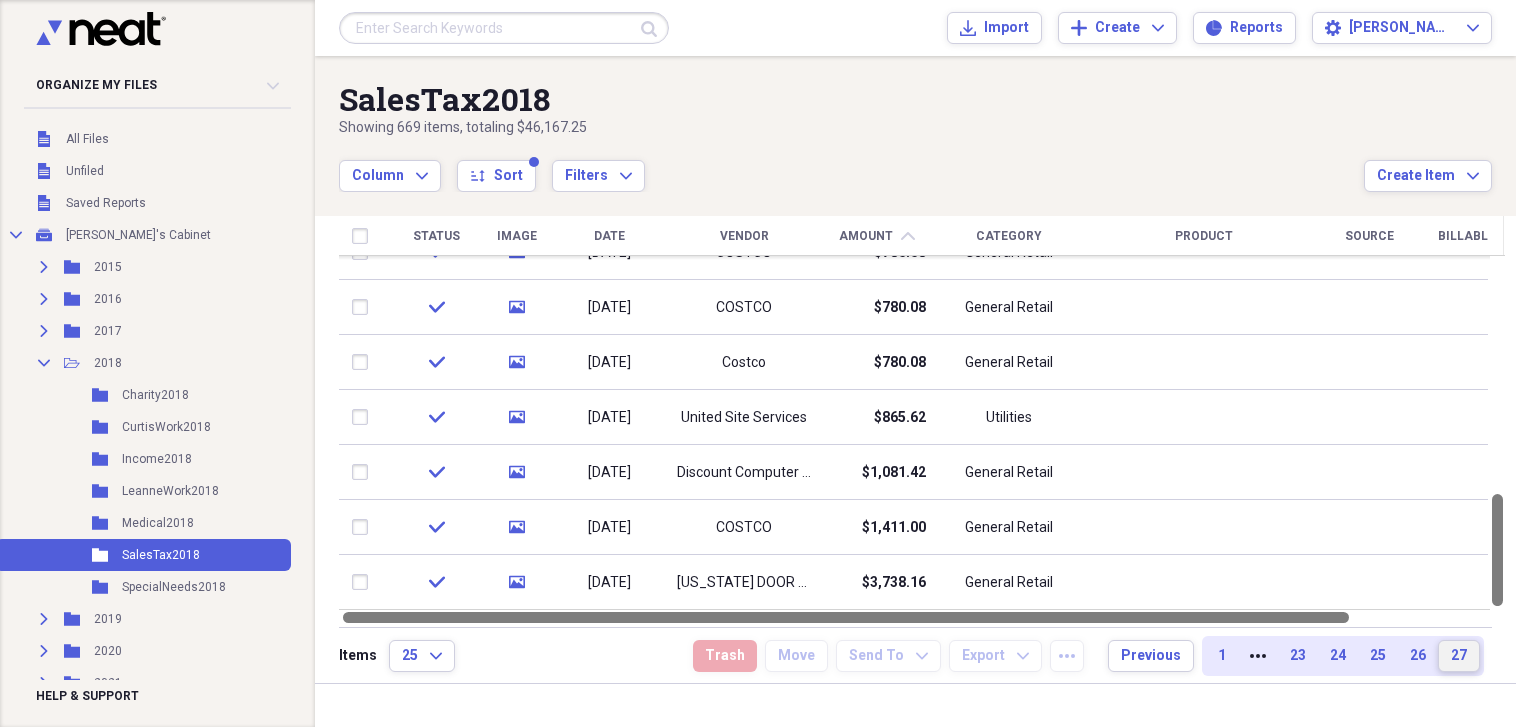 drag, startPoint x: 1506, startPoint y: 361, endPoint x: 1512, endPoint y: 624, distance: 263.06842 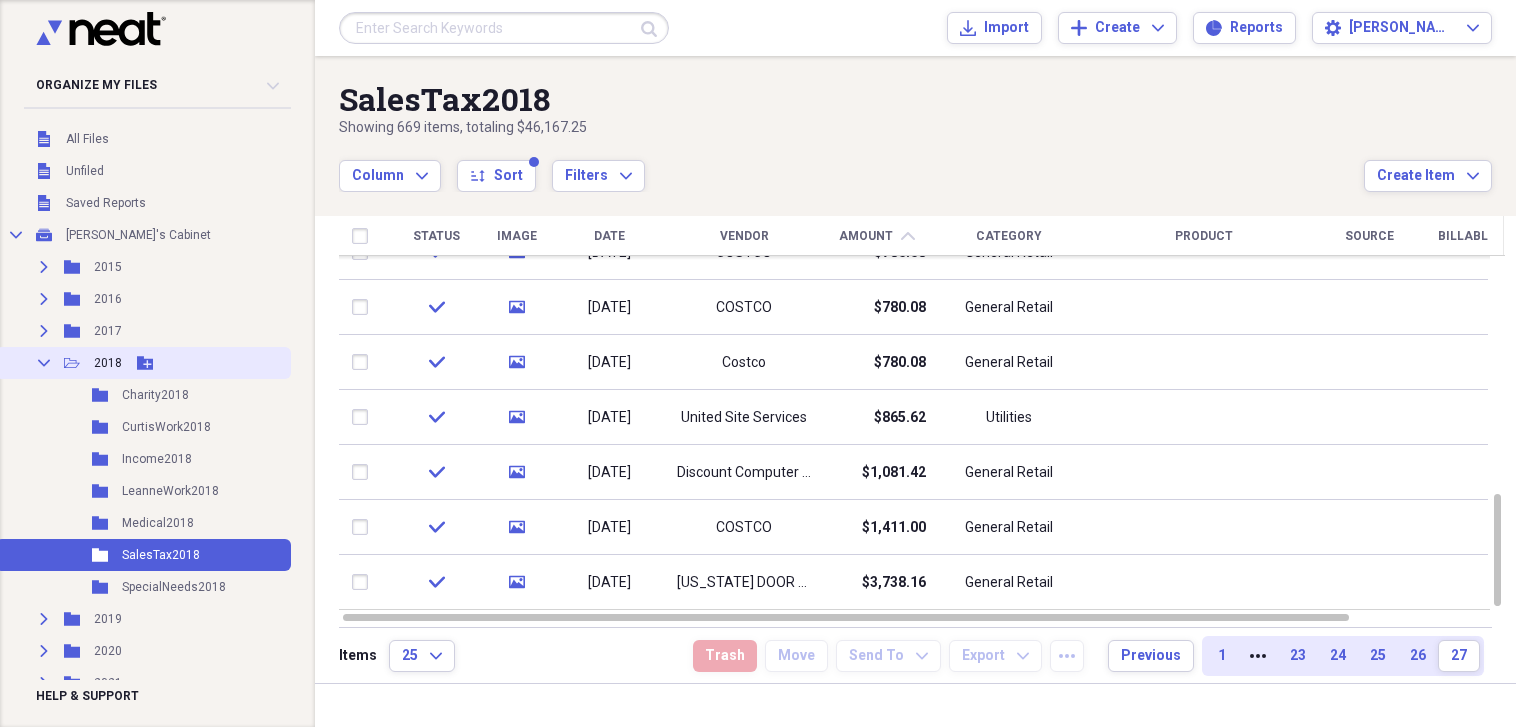 click on "Collapse" 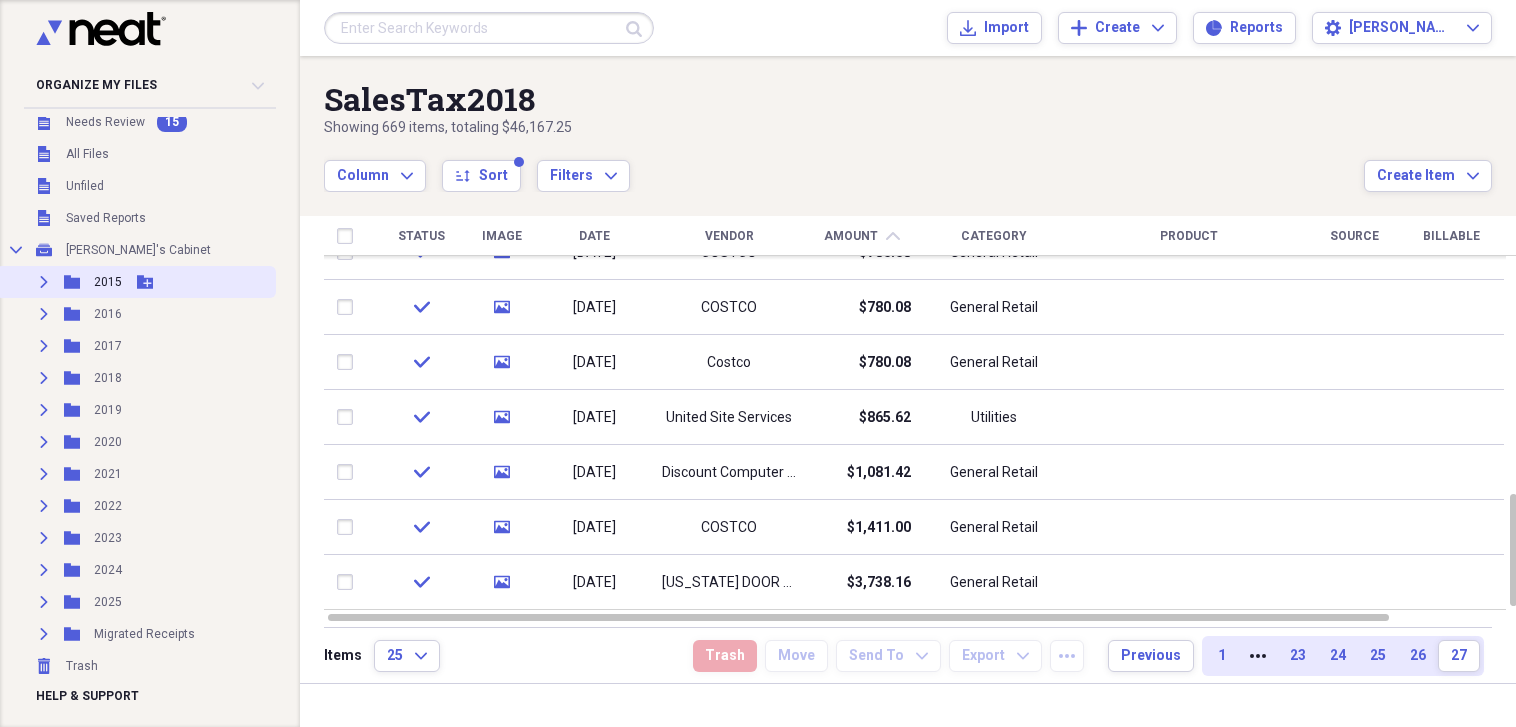 click 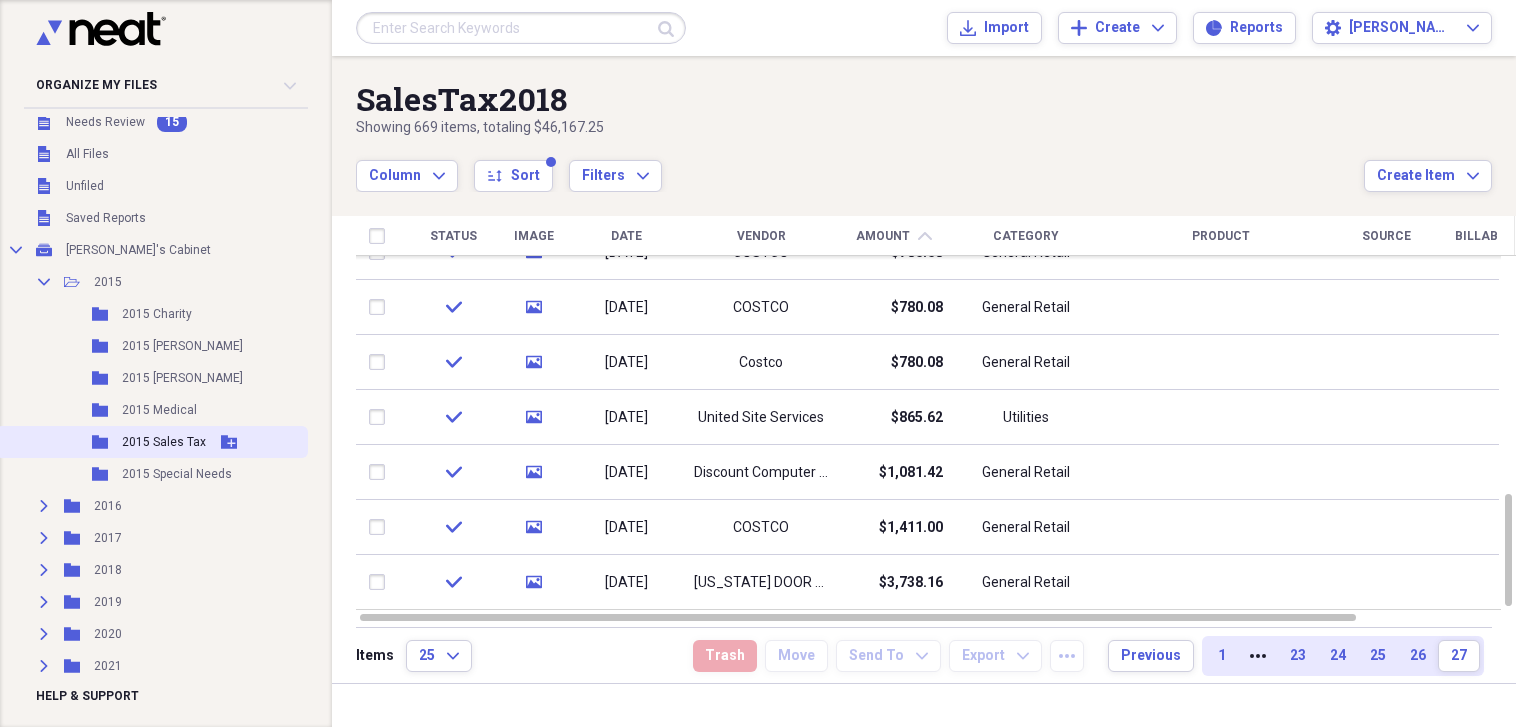 click on "2015 Sales Tax" at bounding box center (164, 442) 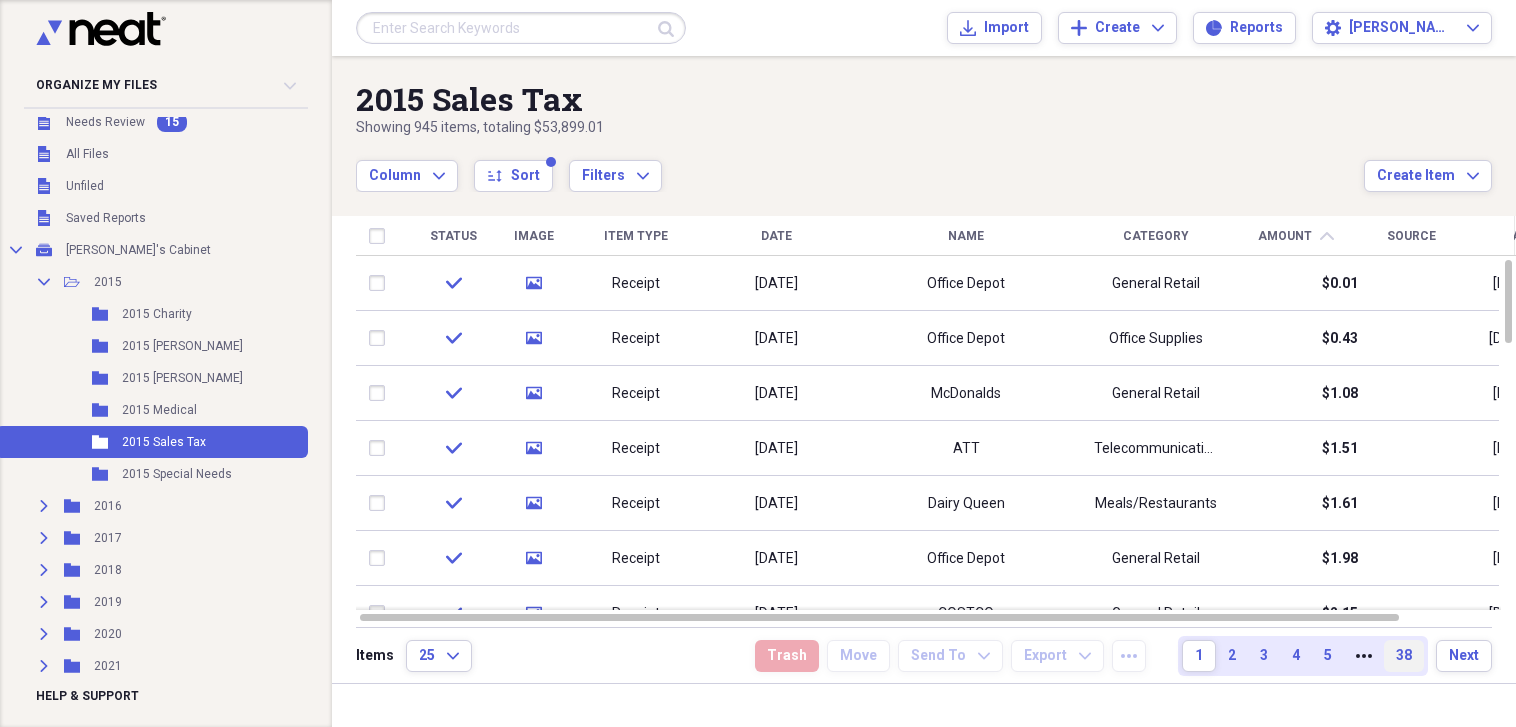 click on "38" at bounding box center [1404, 656] 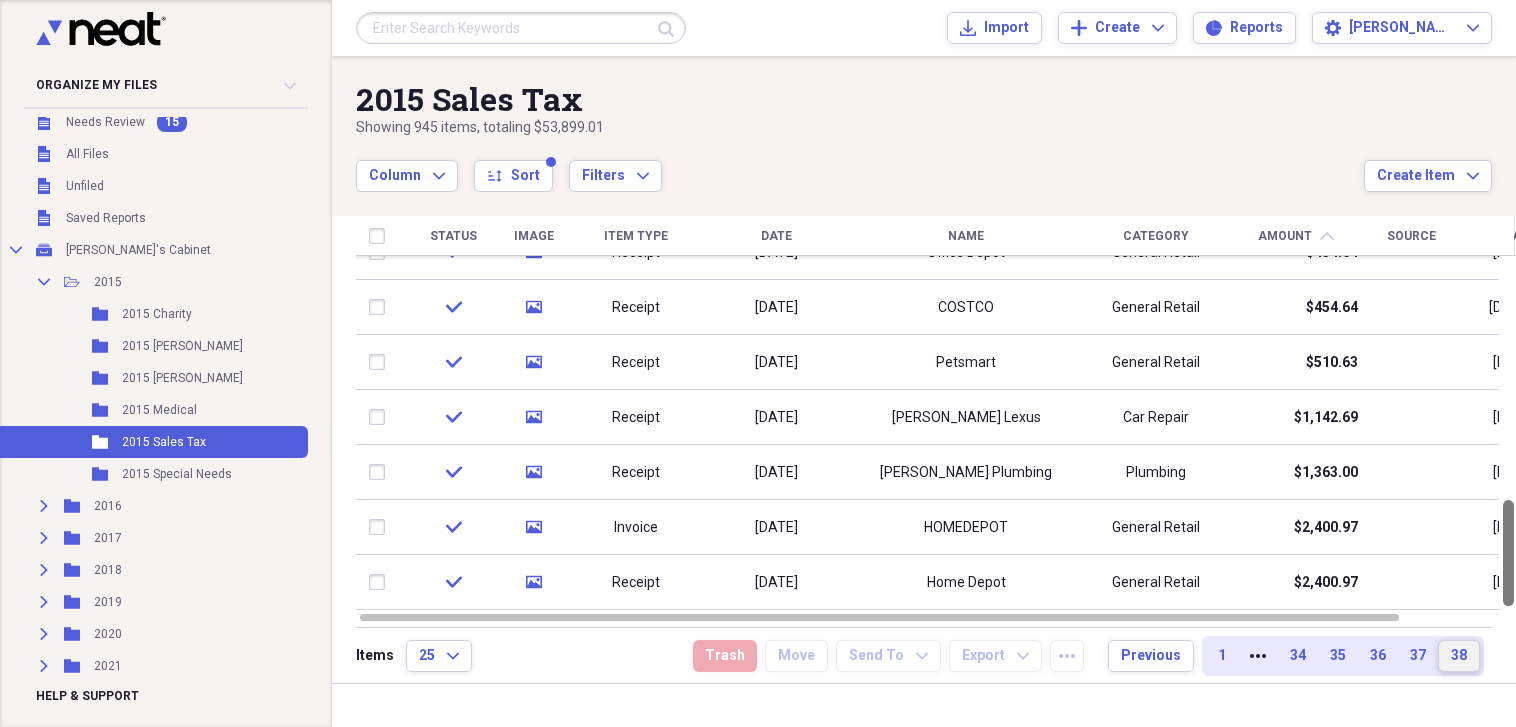 drag, startPoint x: 1505, startPoint y: 353, endPoint x: 1515, endPoint y: 655, distance: 302.16553 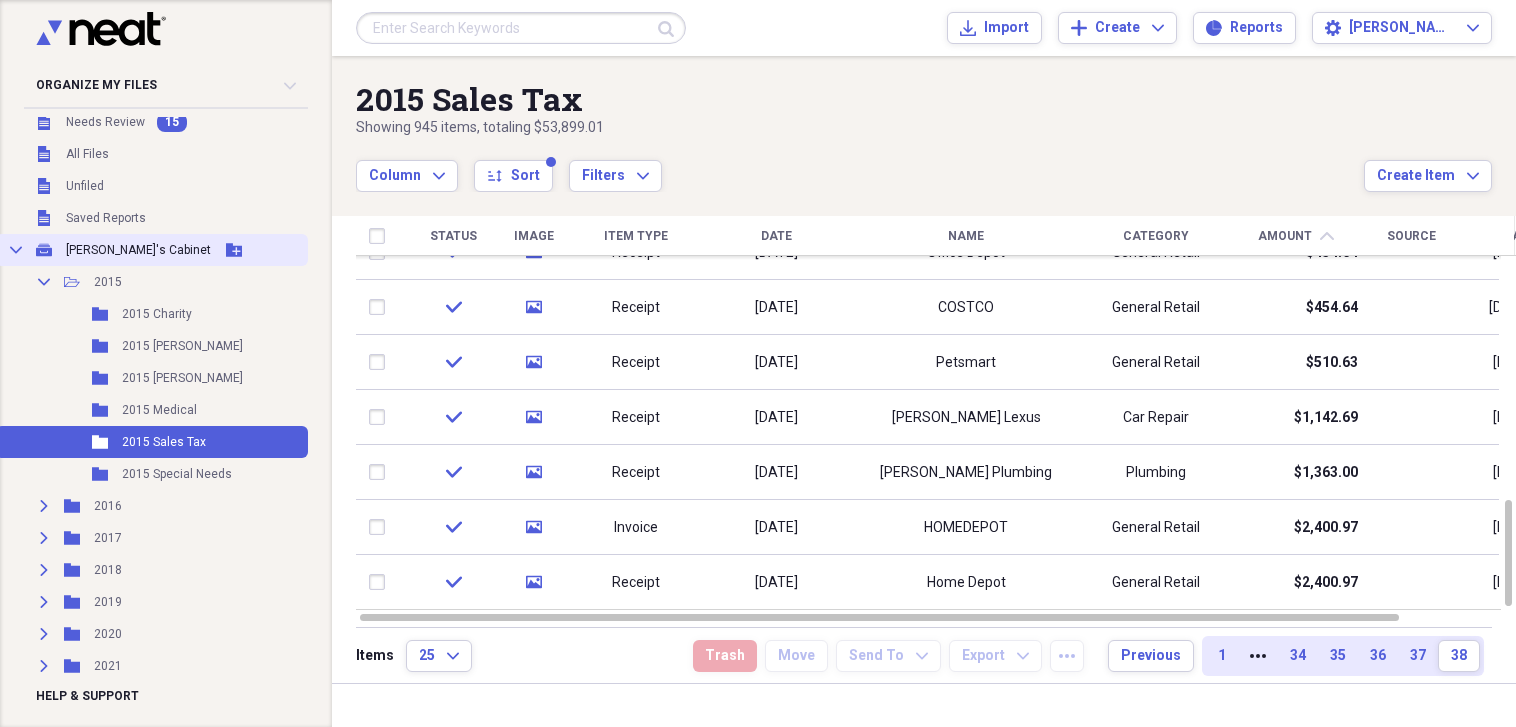 click on "Collapse" 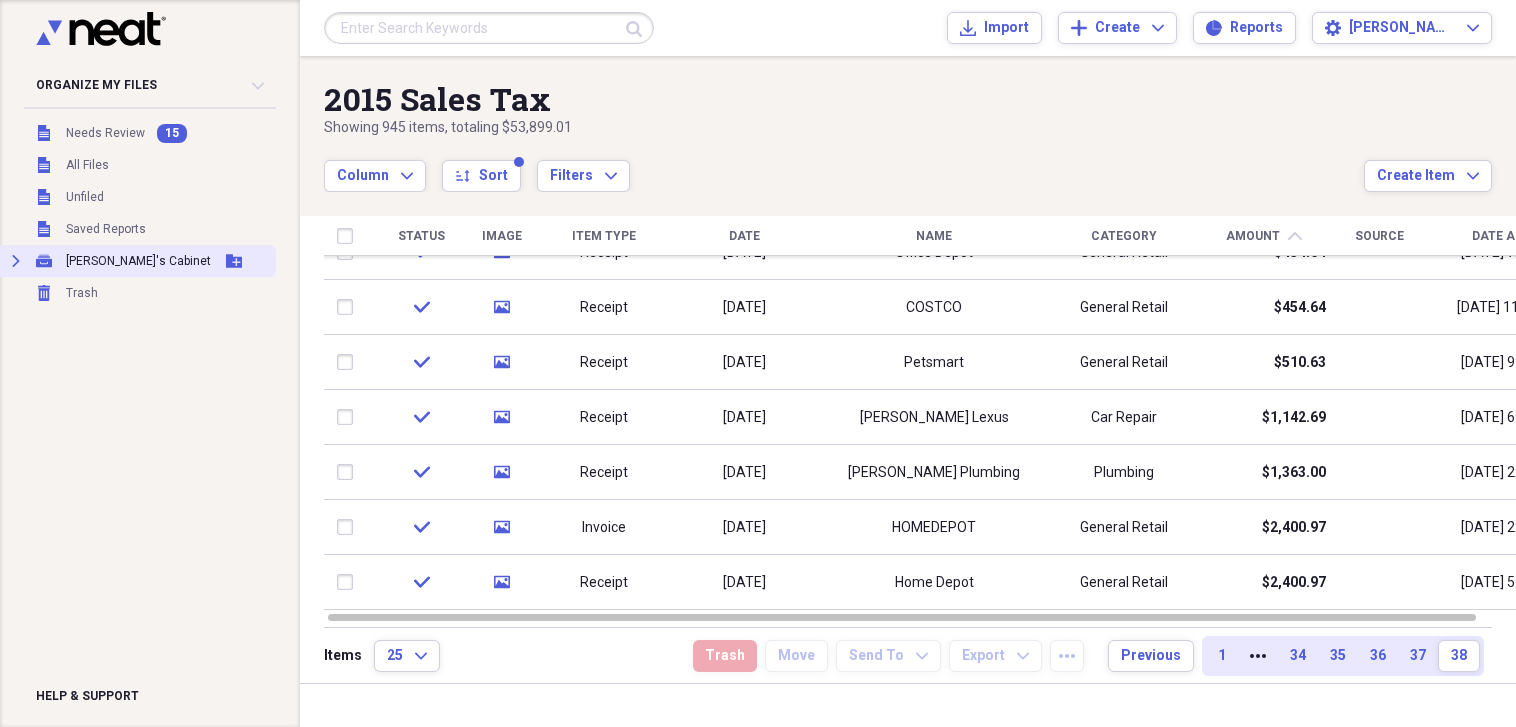 scroll, scrollTop: 0, scrollLeft: 0, axis: both 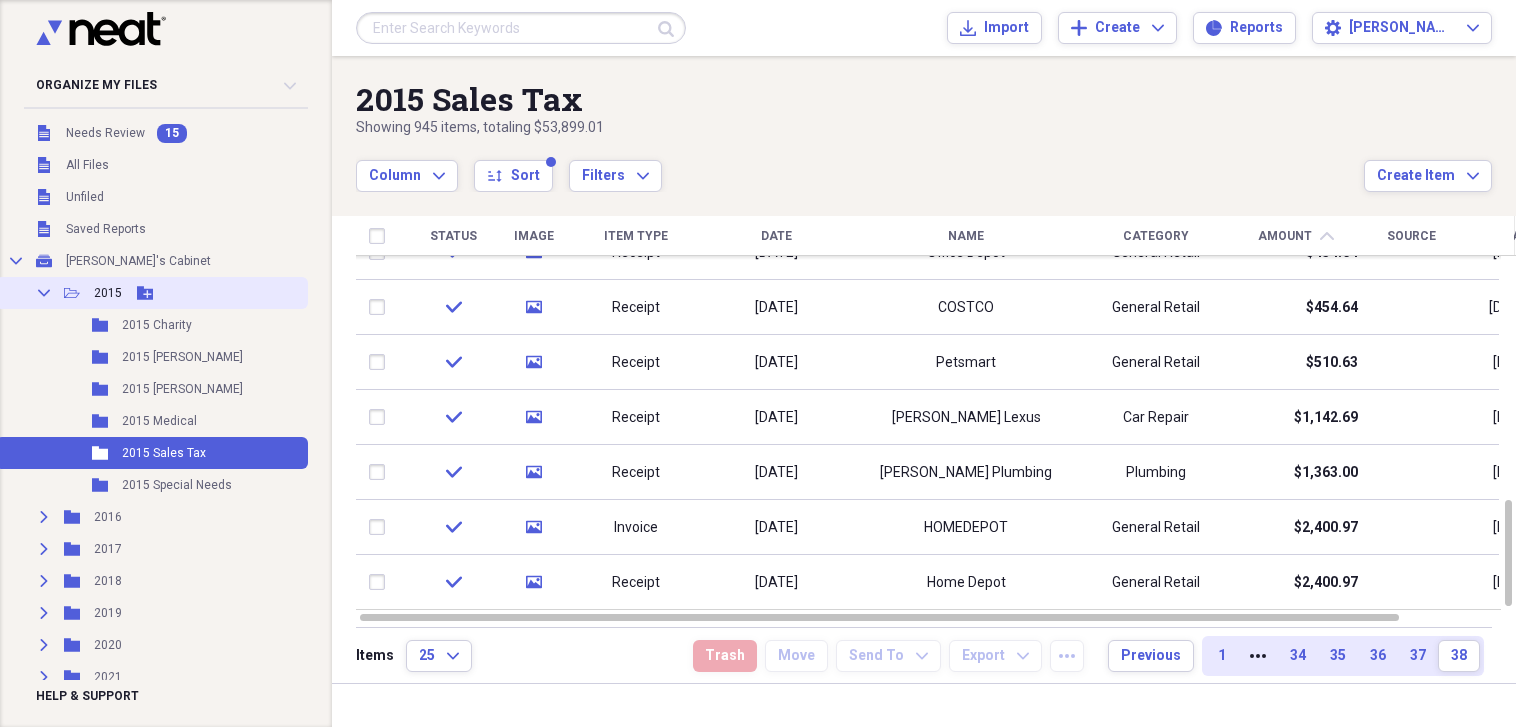 click 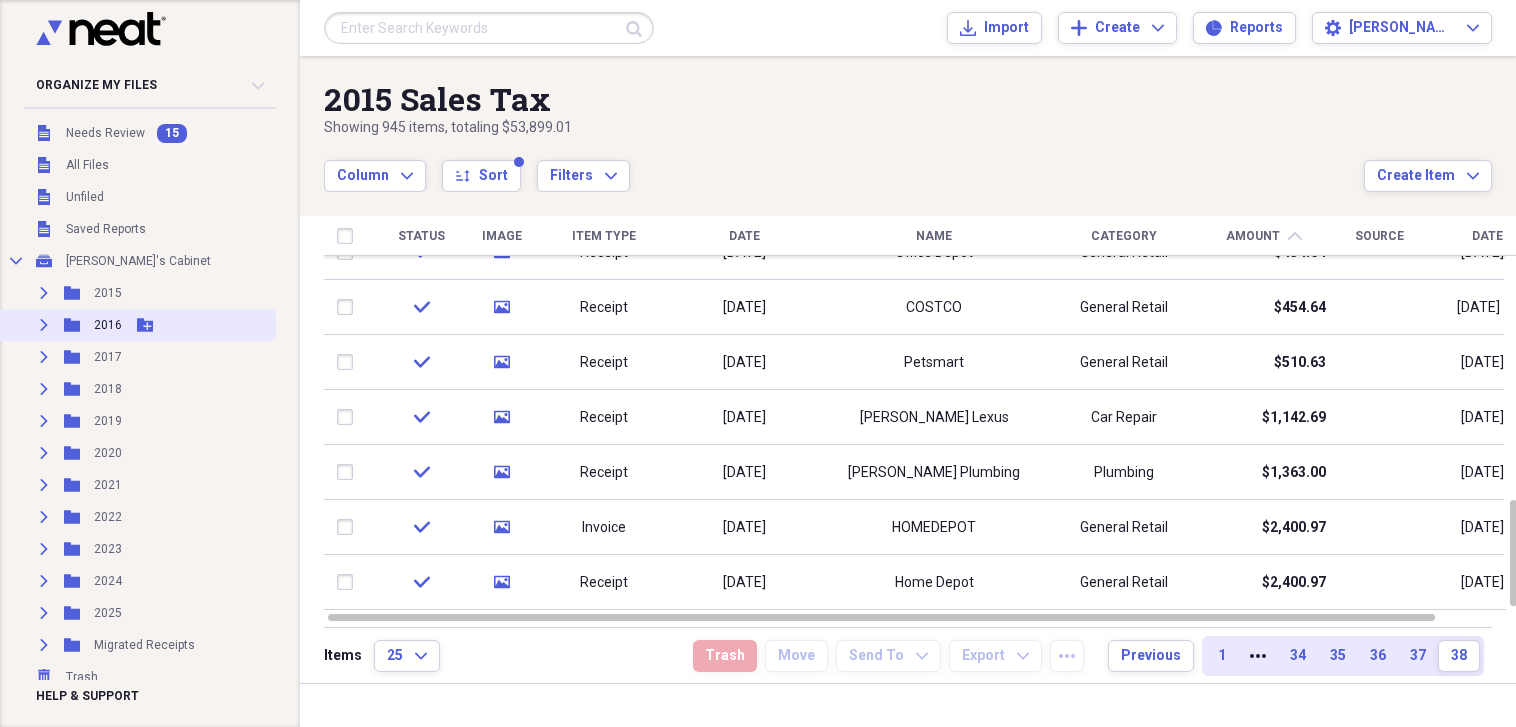 click 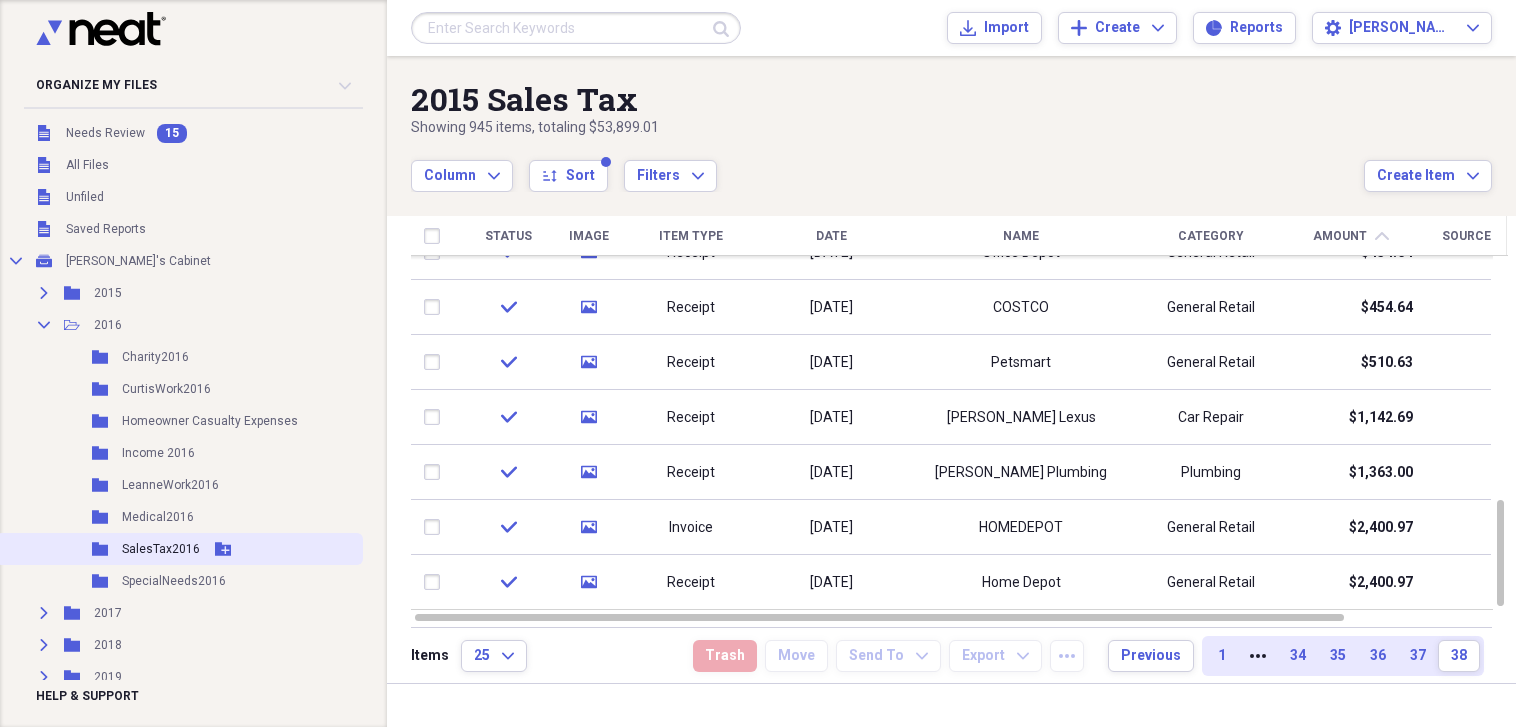 click on "SalesTax2016" at bounding box center [161, 549] 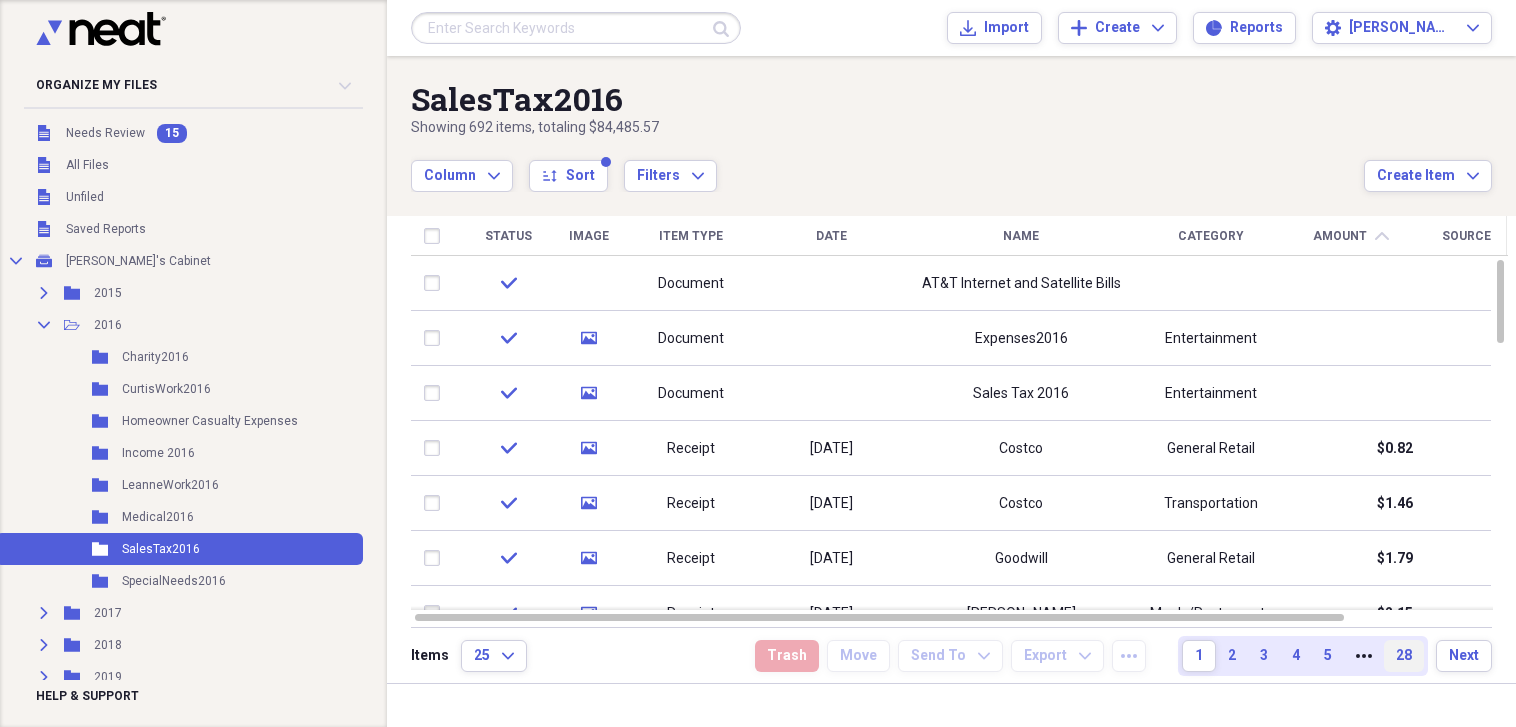 click on "28" at bounding box center (1404, 656) 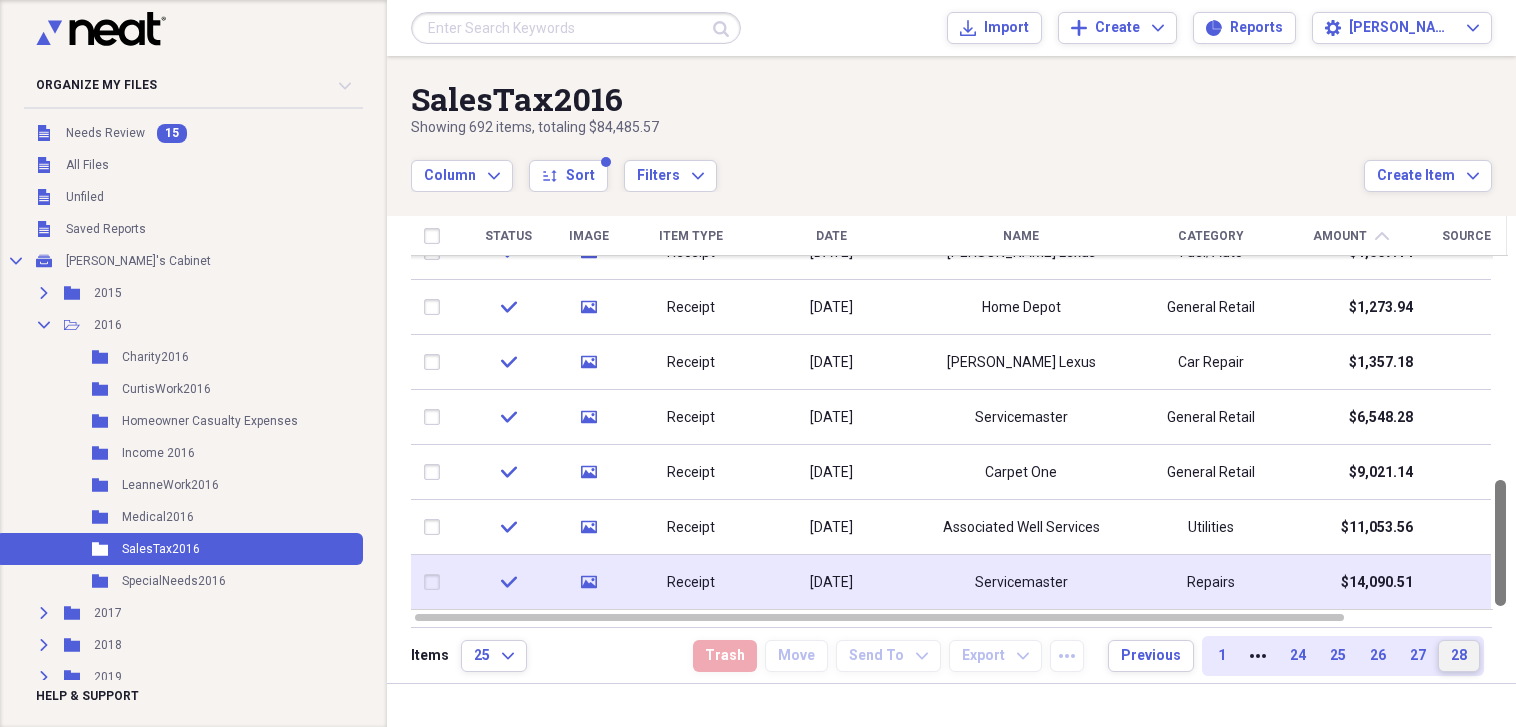 drag, startPoint x: 1509, startPoint y: 371, endPoint x: 1494, endPoint y: 604, distance: 233.48233 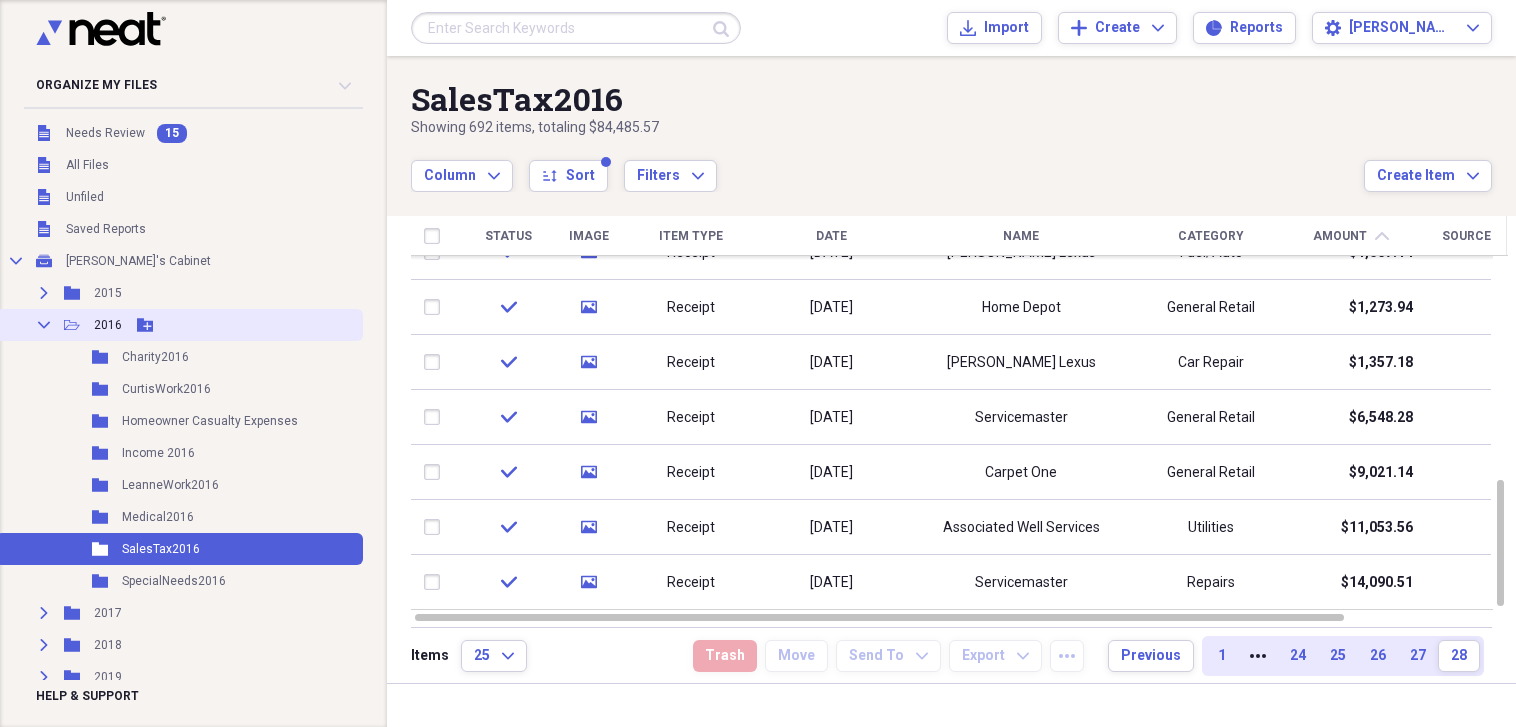 click 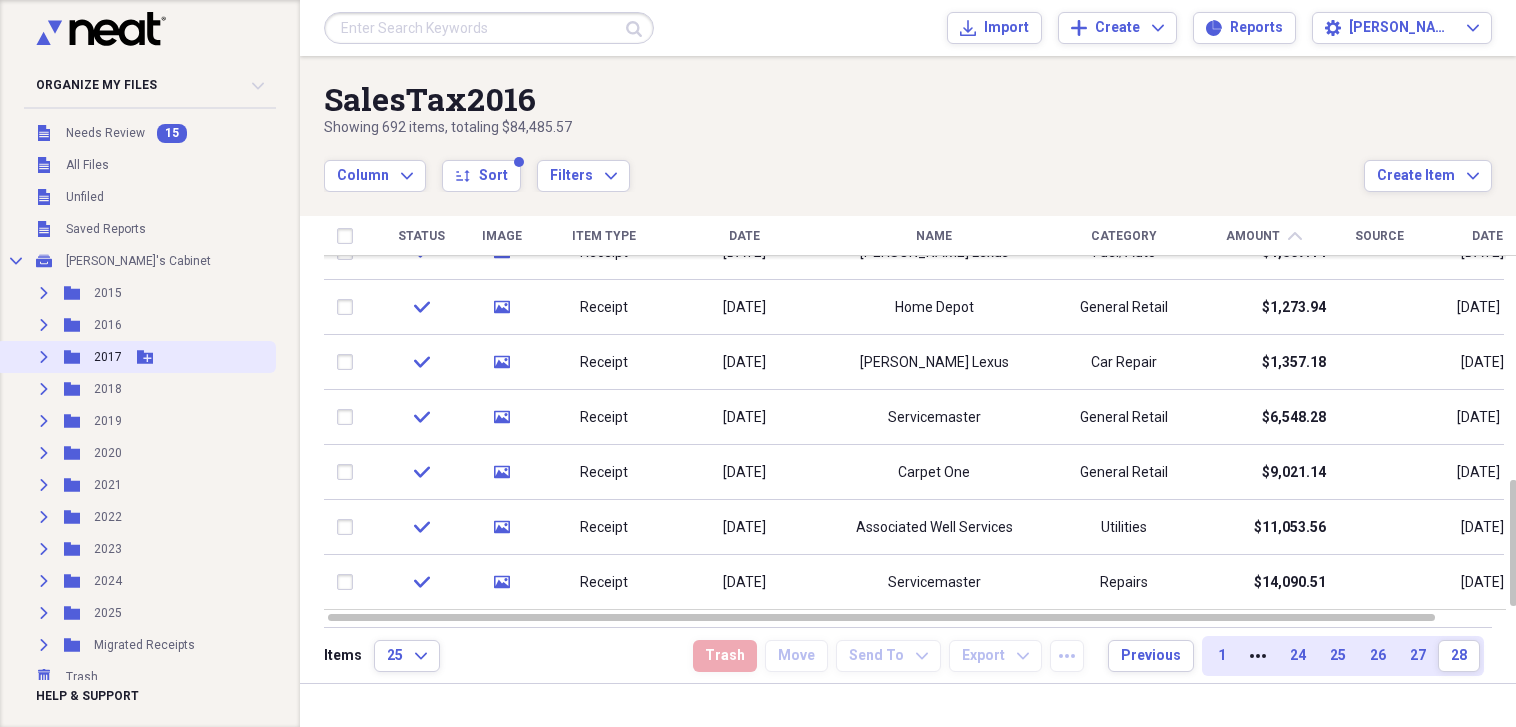 click on "Expand" 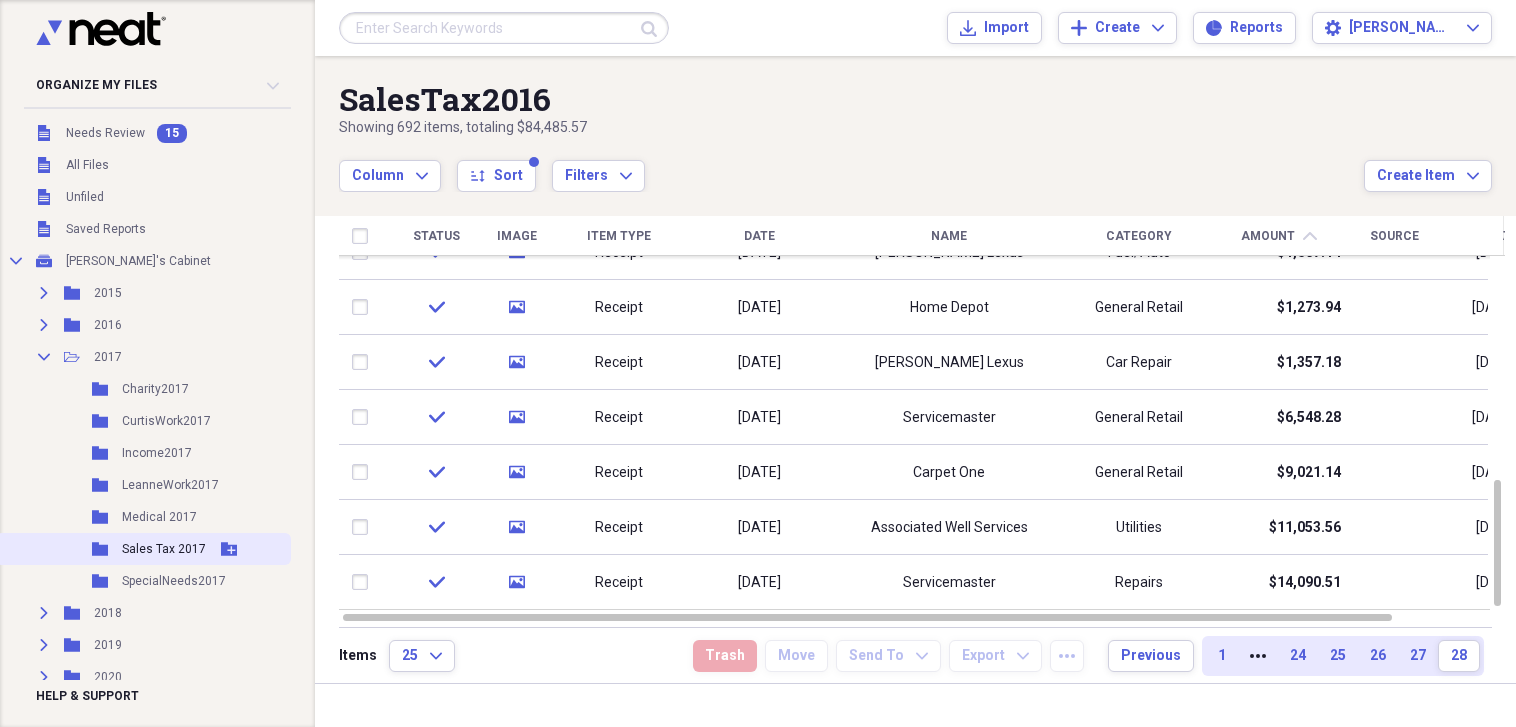 click on "Sales Tax 2017" at bounding box center (164, 549) 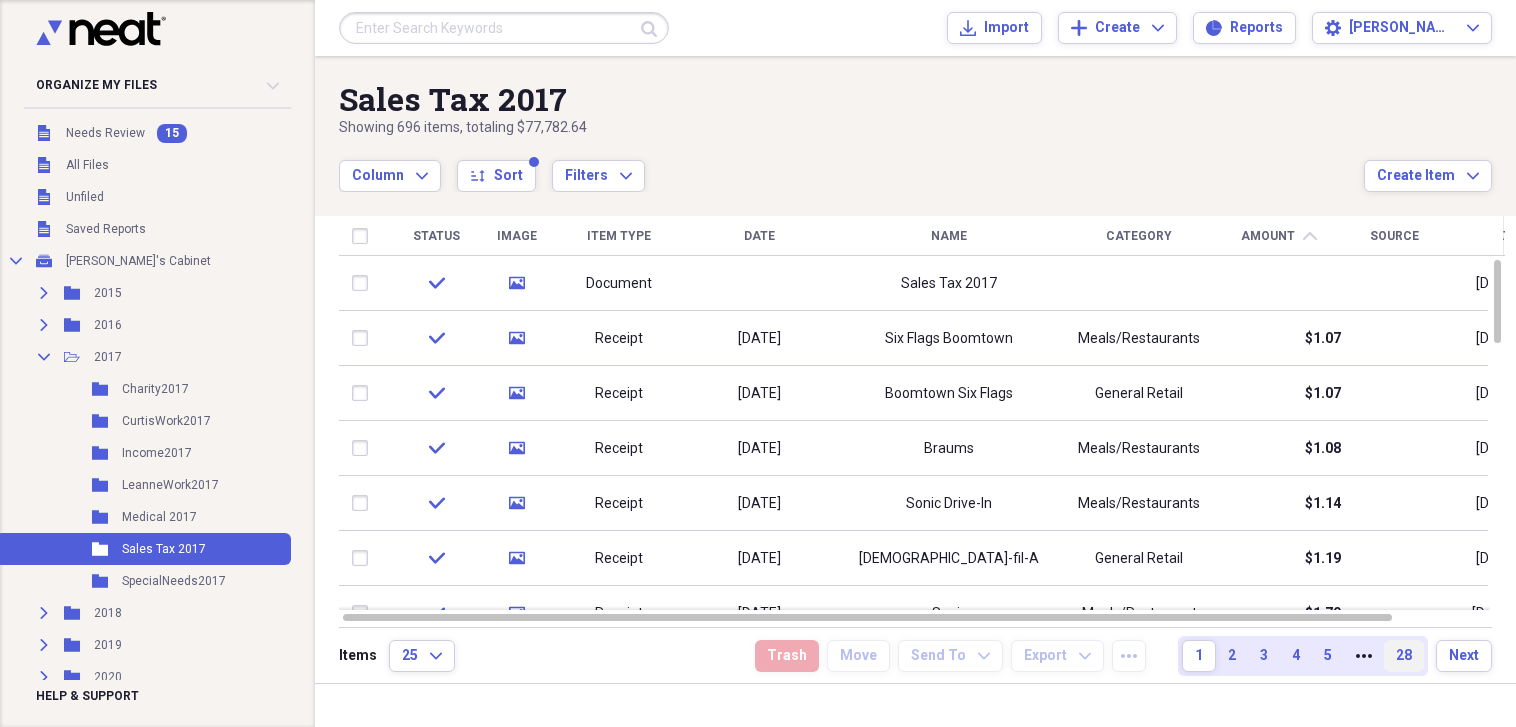 click on "28" at bounding box center [1404, 656] 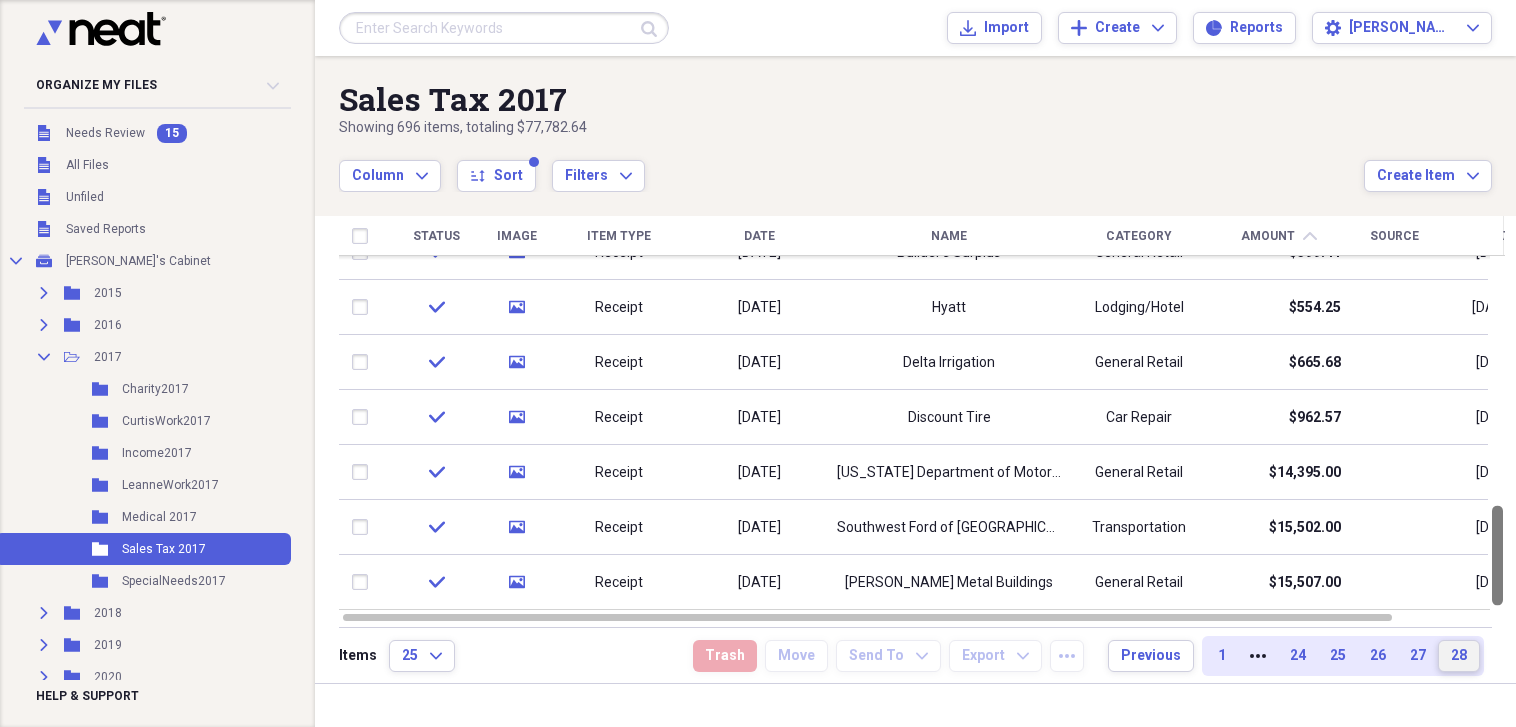 drag, startPoint x: 1508, startPoint y: 345, endPoint x: 1496, endPoint y: 654, distance: 309.2329 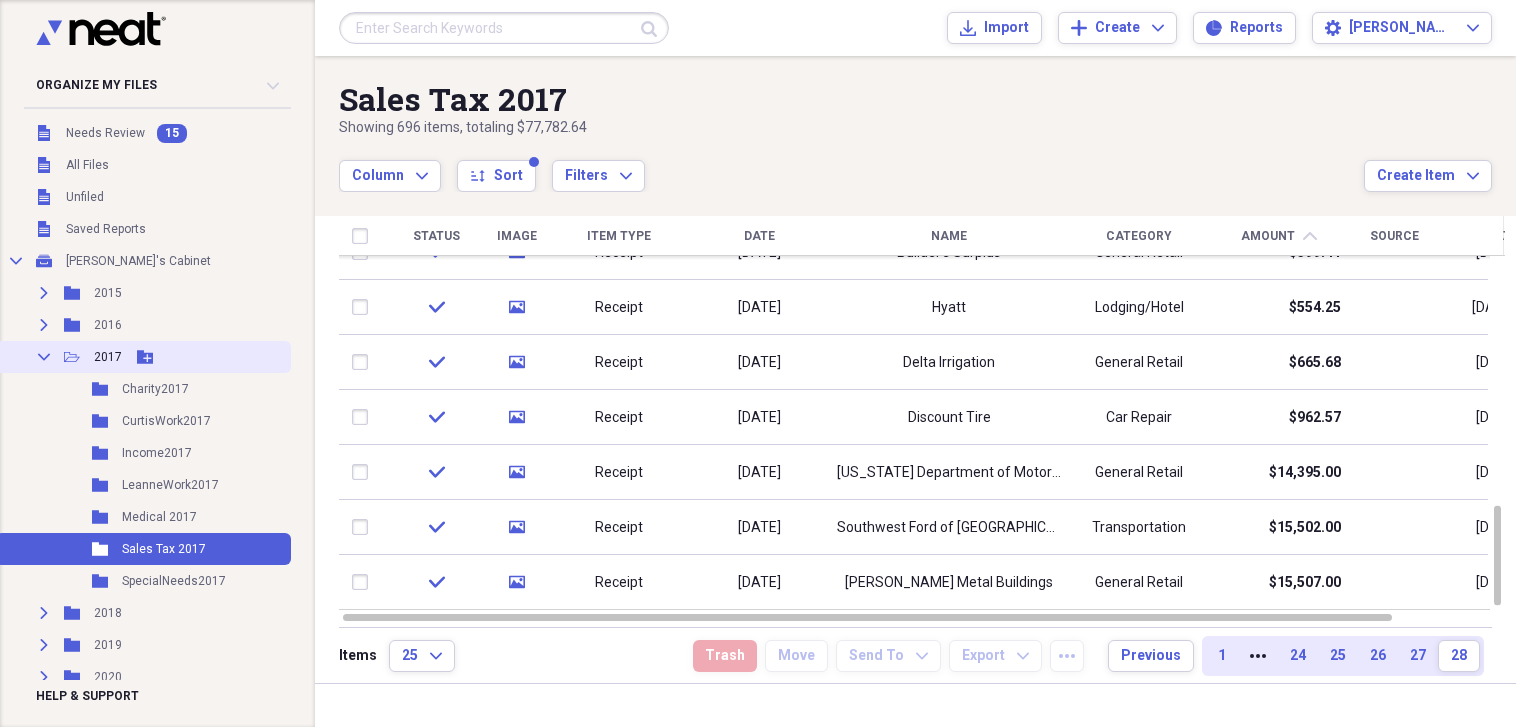 click on "Collapse" 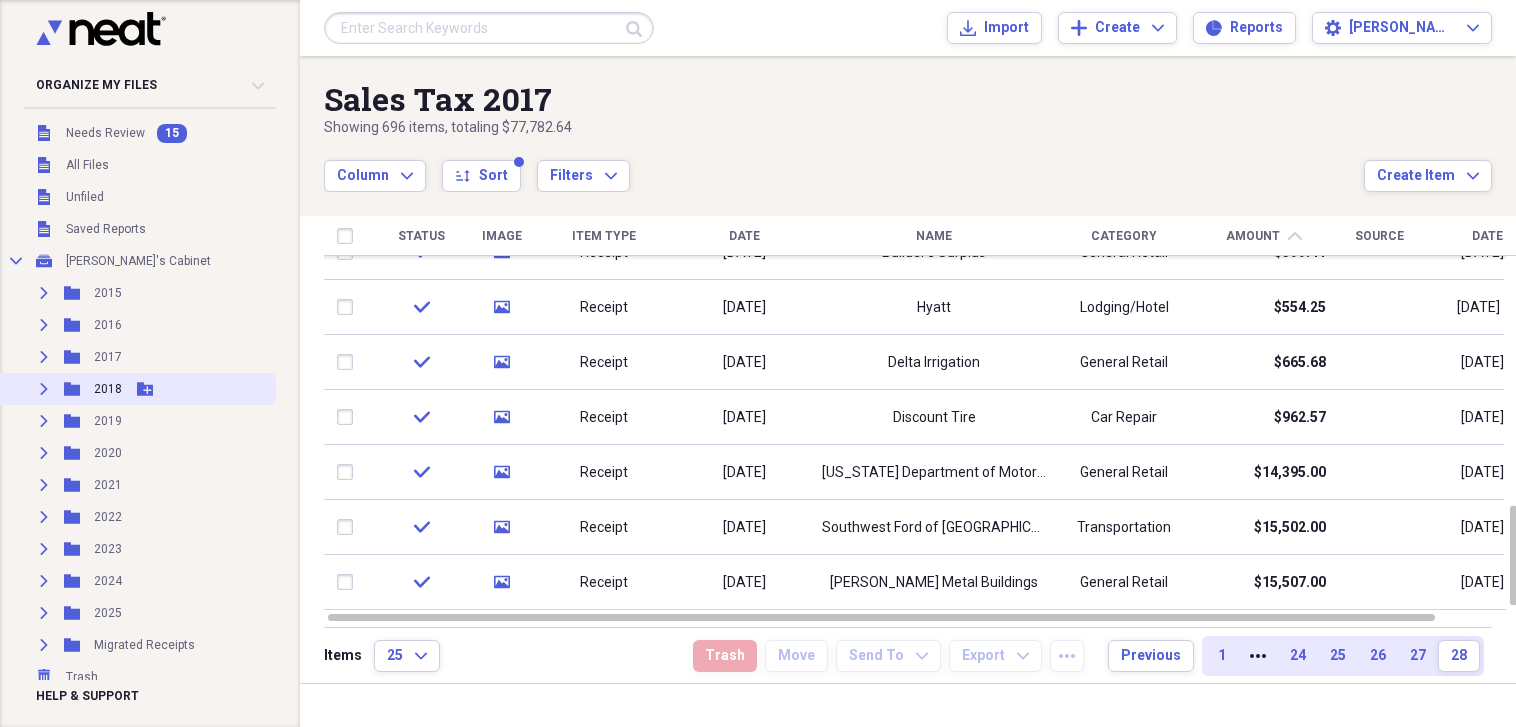 click on "Expand" 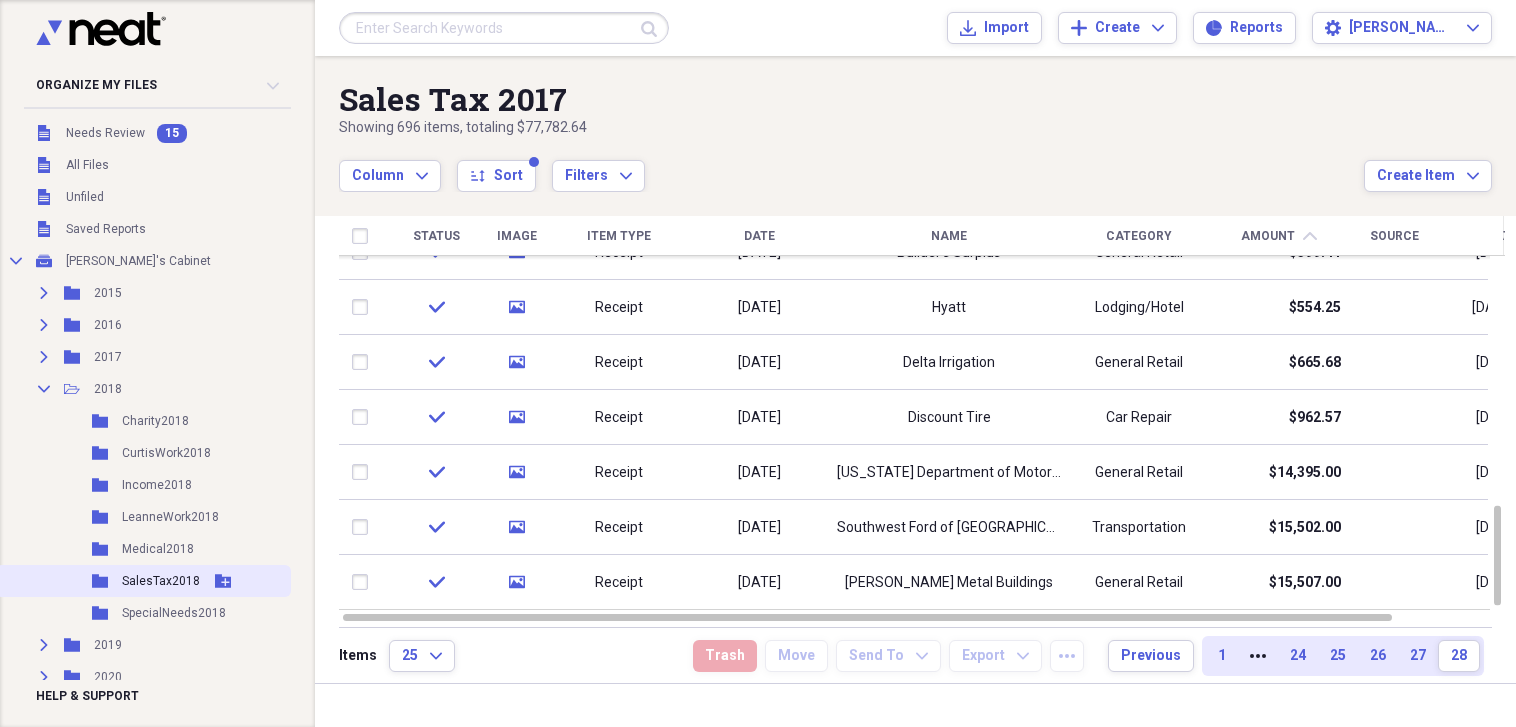 click on "SalesTax2018" at bounding box center (161, 581) 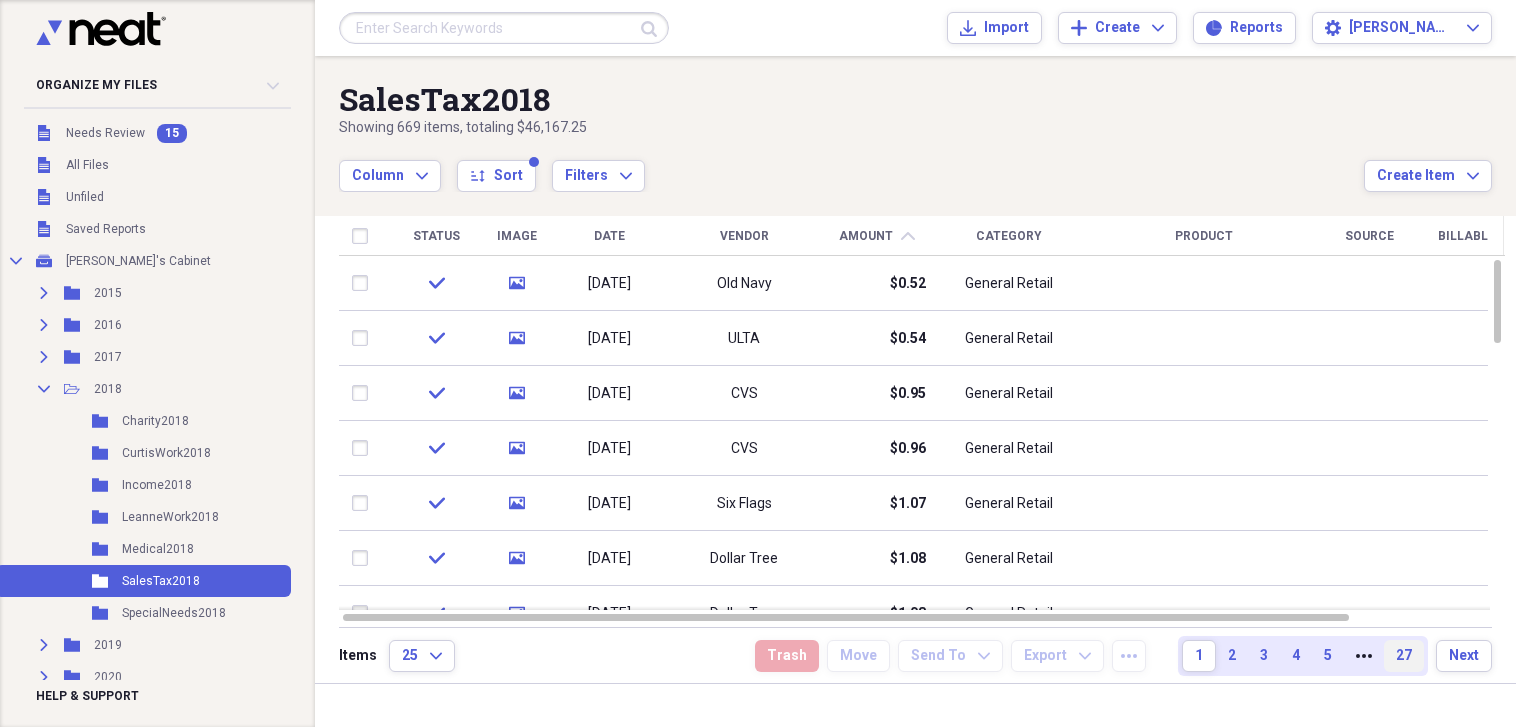 click on "27" at bounding box center [1404, 656] 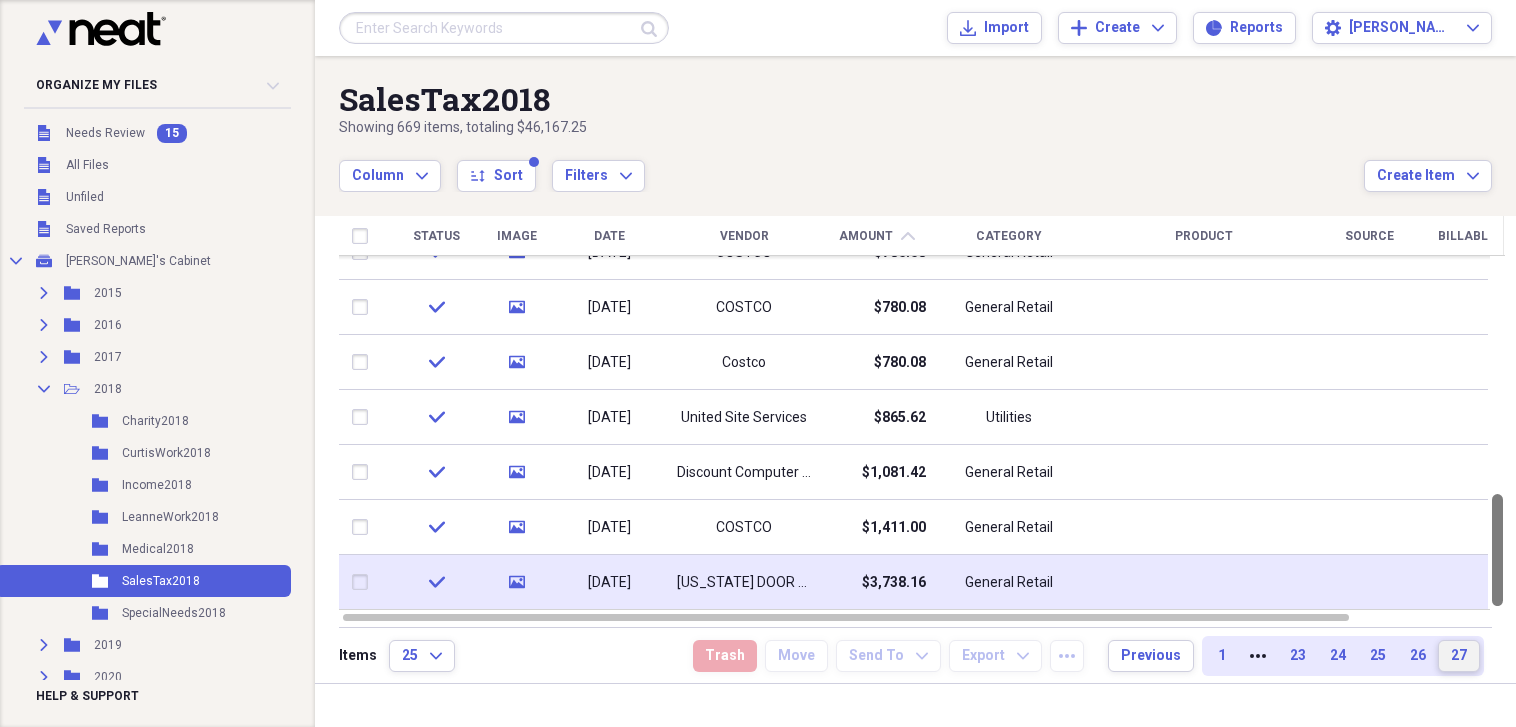 drag, startPoint x: 1509, startPoint y: 290, endPoint x: 1492, endPoint y: 587, distance: 297.48615 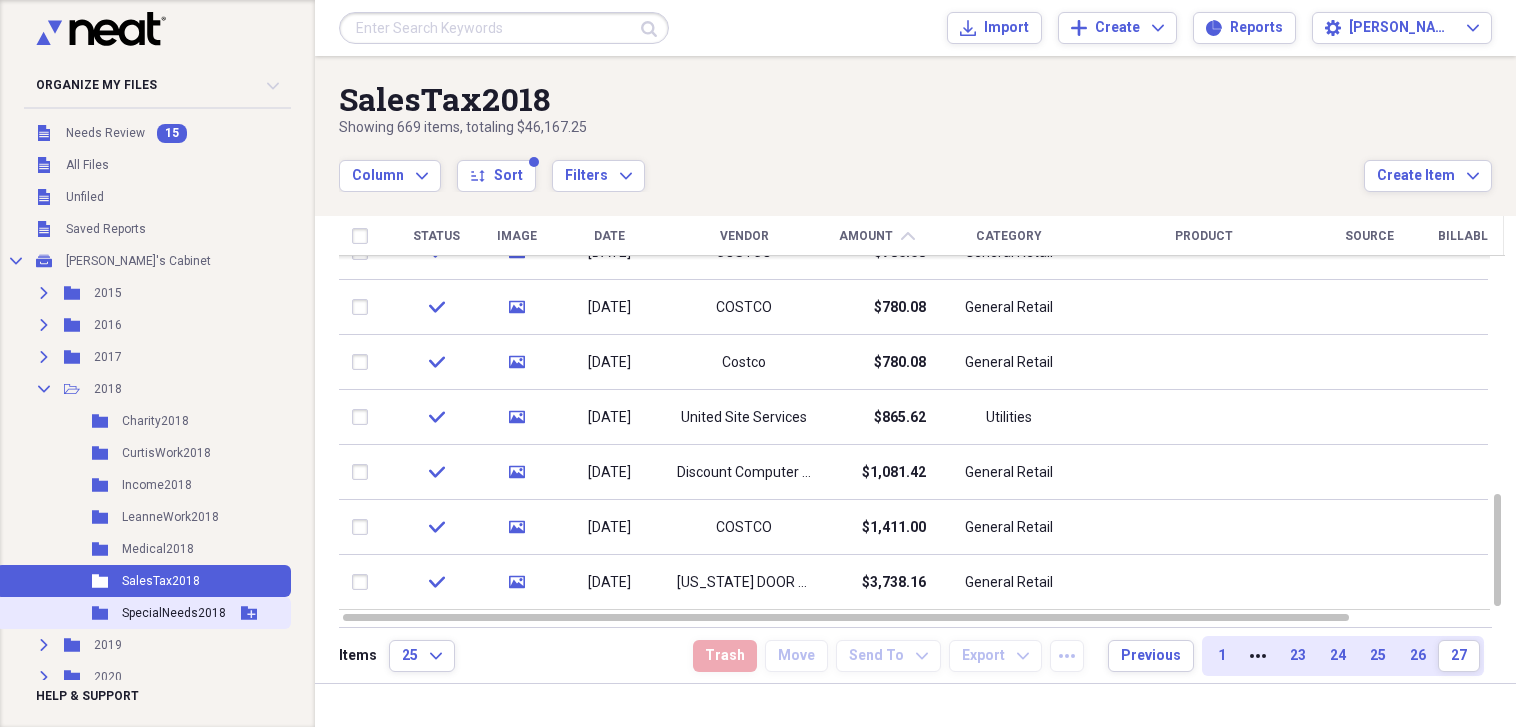 click on "SpecialNeeds2018" at bounding box center [174, 613] 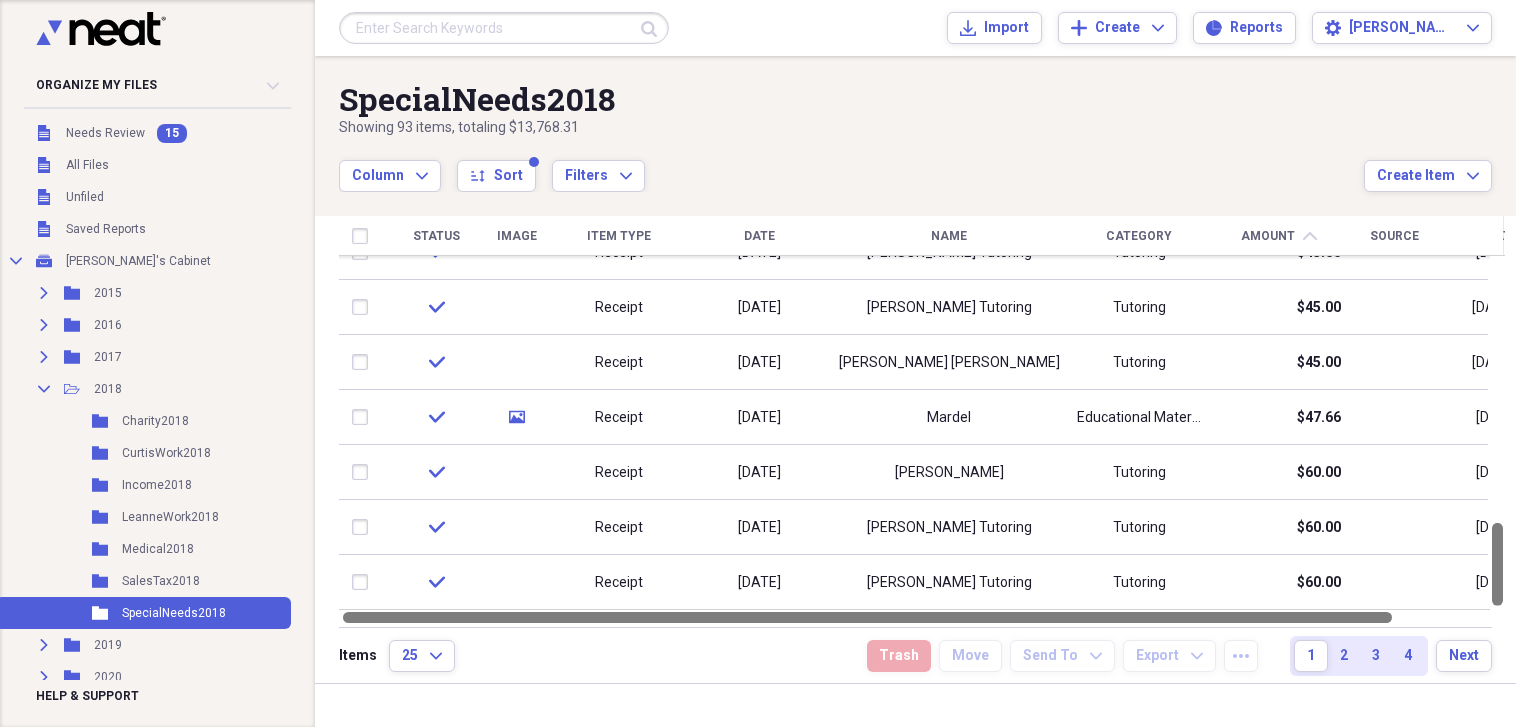 drag, startPoint x: 1509, startPoint y: 304, endPoint x: 1505, endPoint y: 612, distance: 308.02597 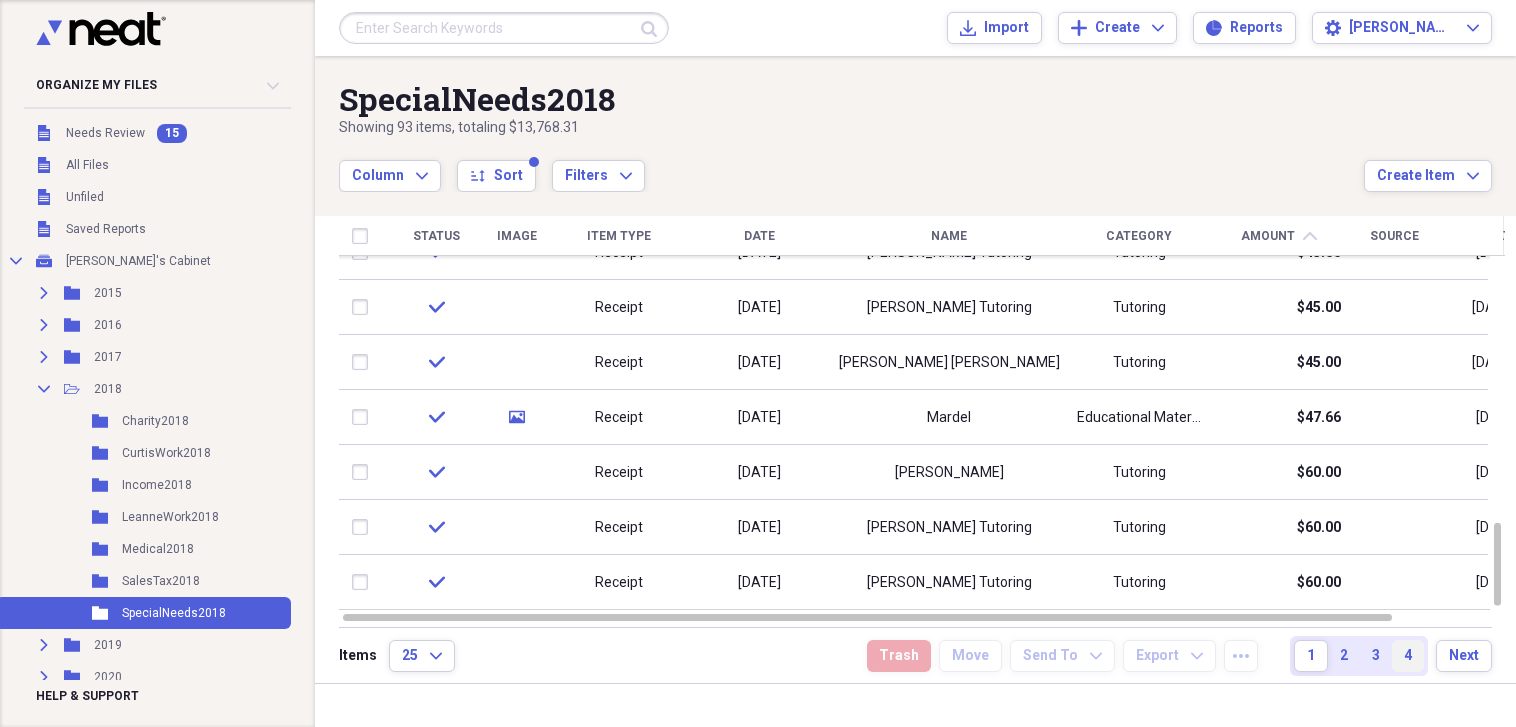 click on "4" at bounding box center (1408, 656) 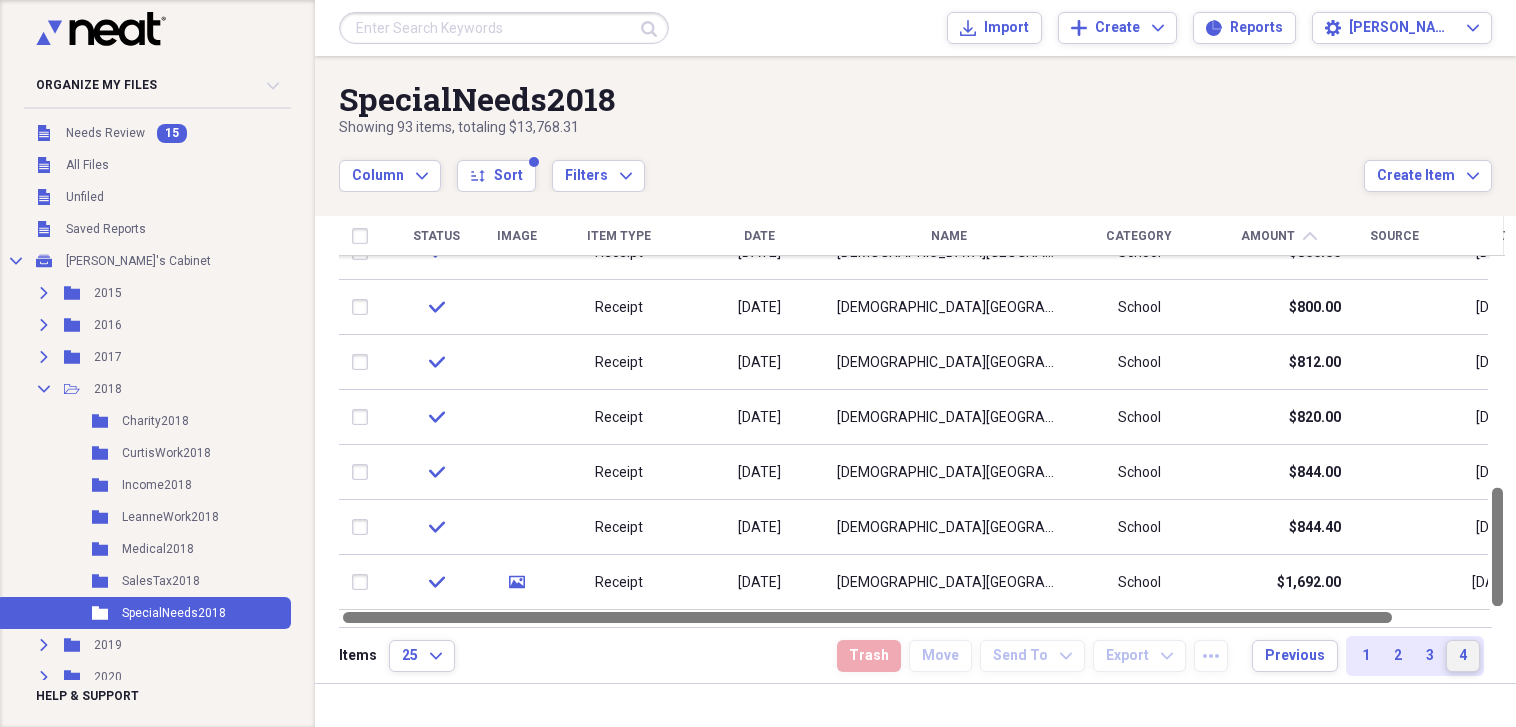 drag, startPoint x: 1509, startPoint y: 331, endPoint x: 1484, endPoint y: 617, distance: 287.09058 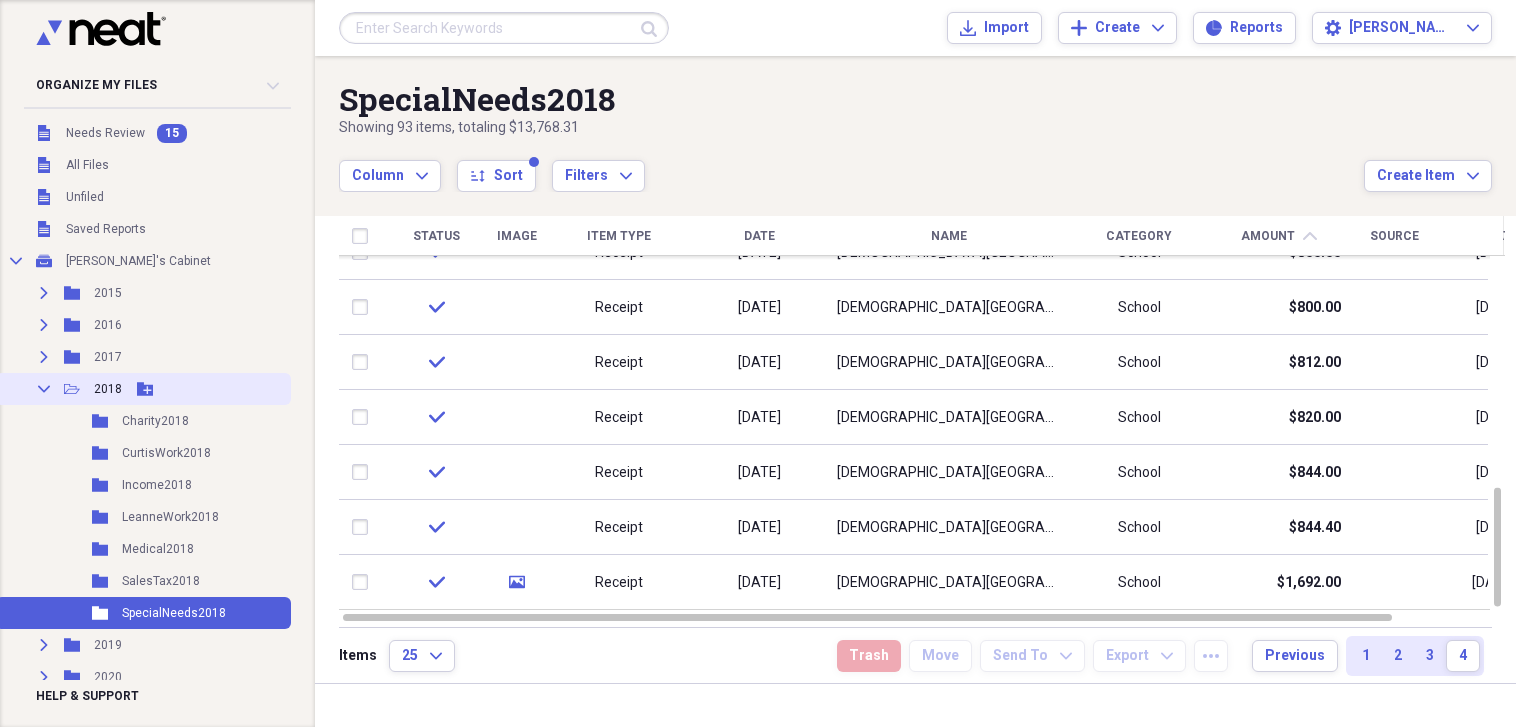 click 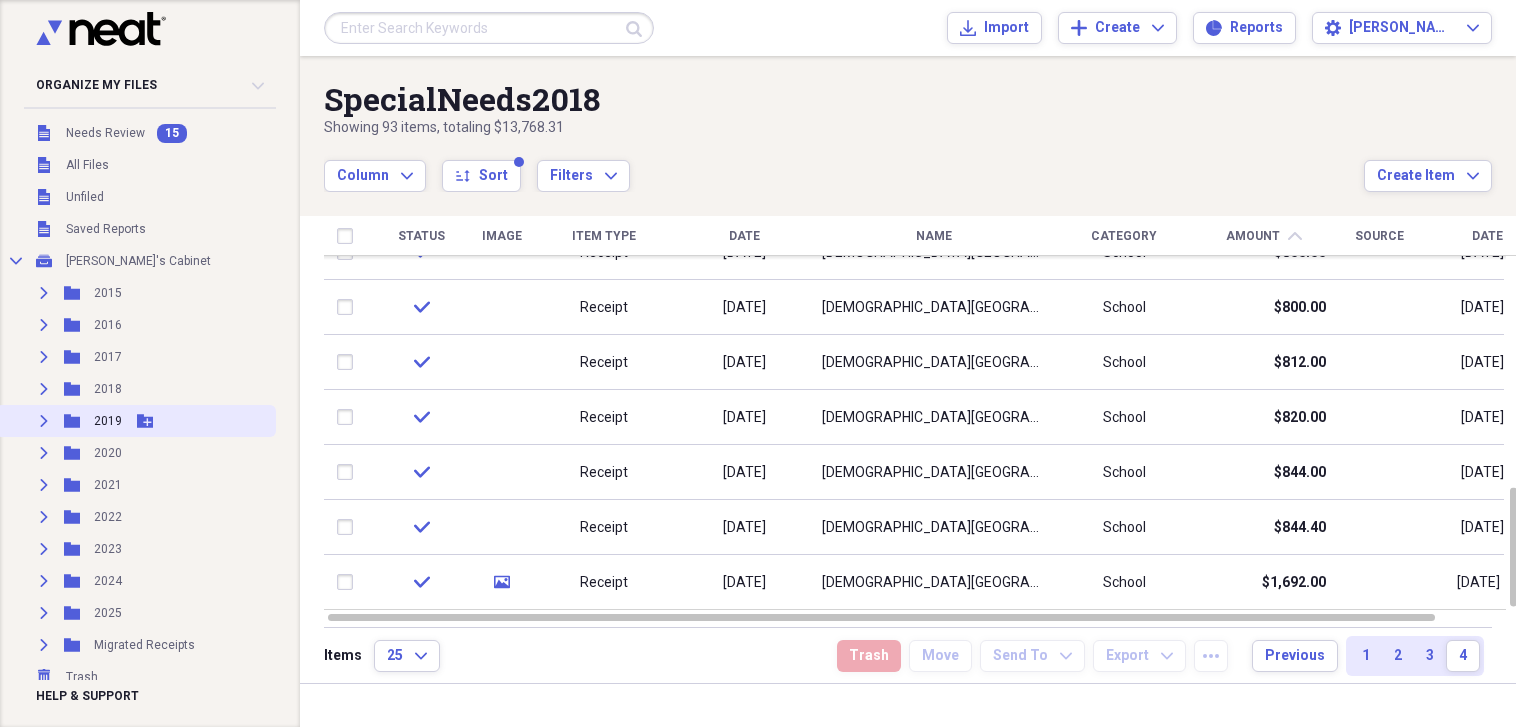 click 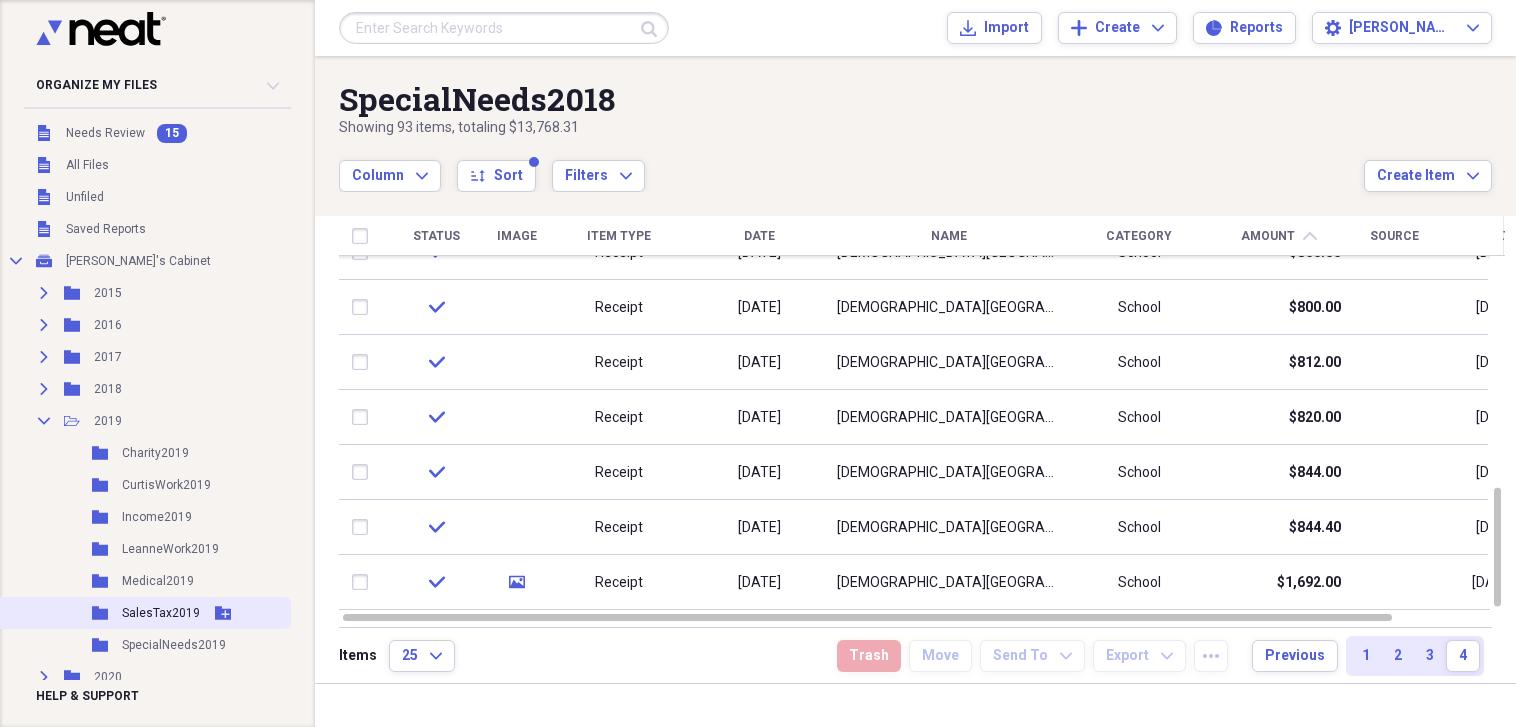click on "SalesTax2019" at bounding box center (161, 613) 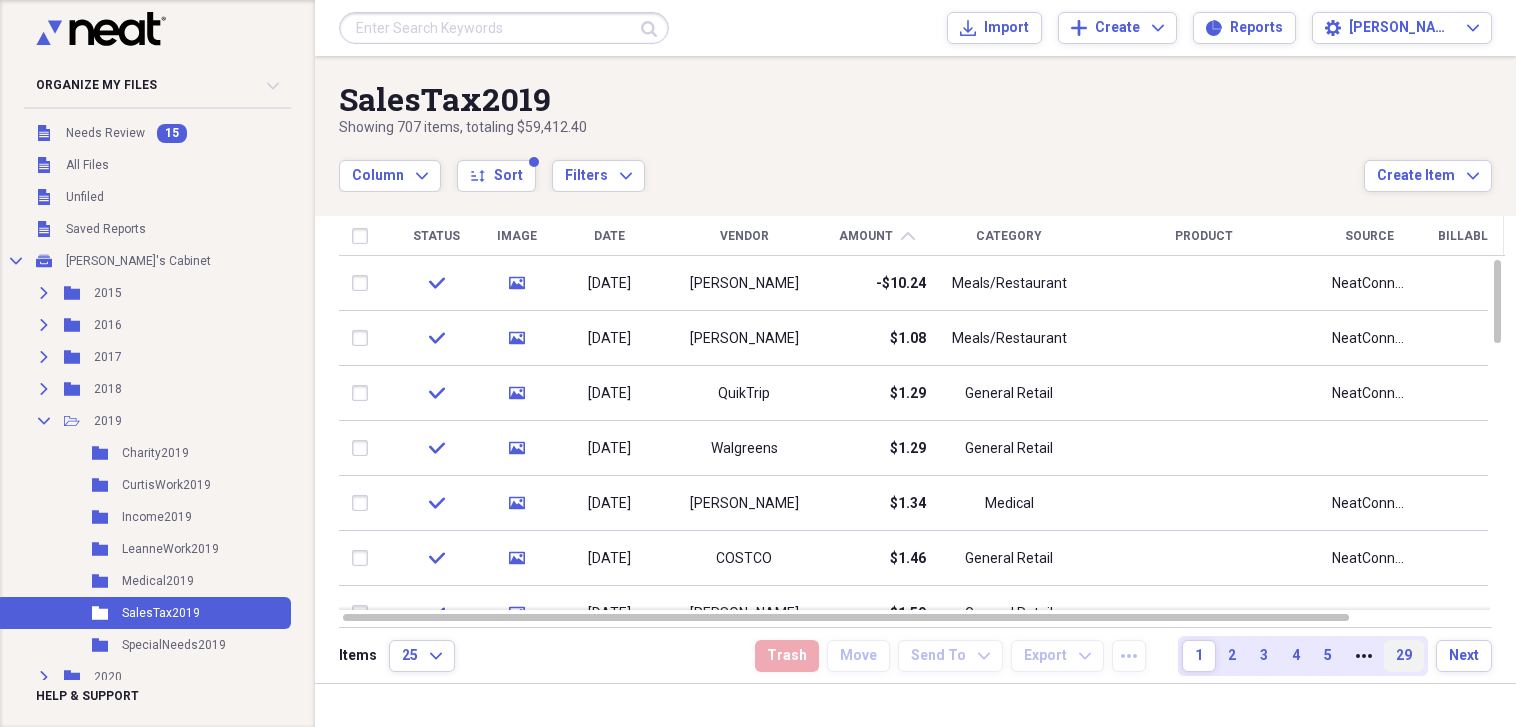 click on "29" at bounding box center (1404, 656) 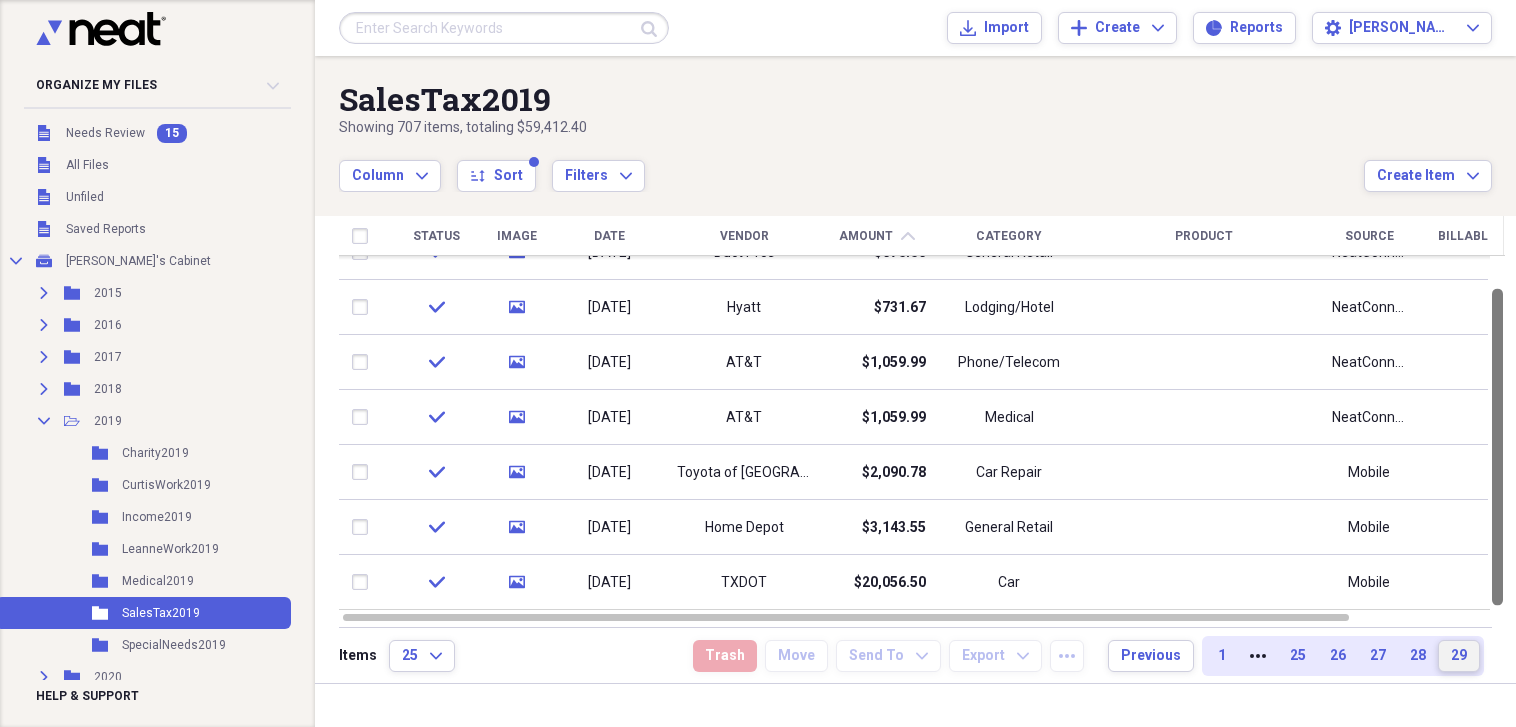 drag, startPoint x: 1508, startPoint y: 406, endPoint x: 1512, endPoint y: 503, distance: 97.082436 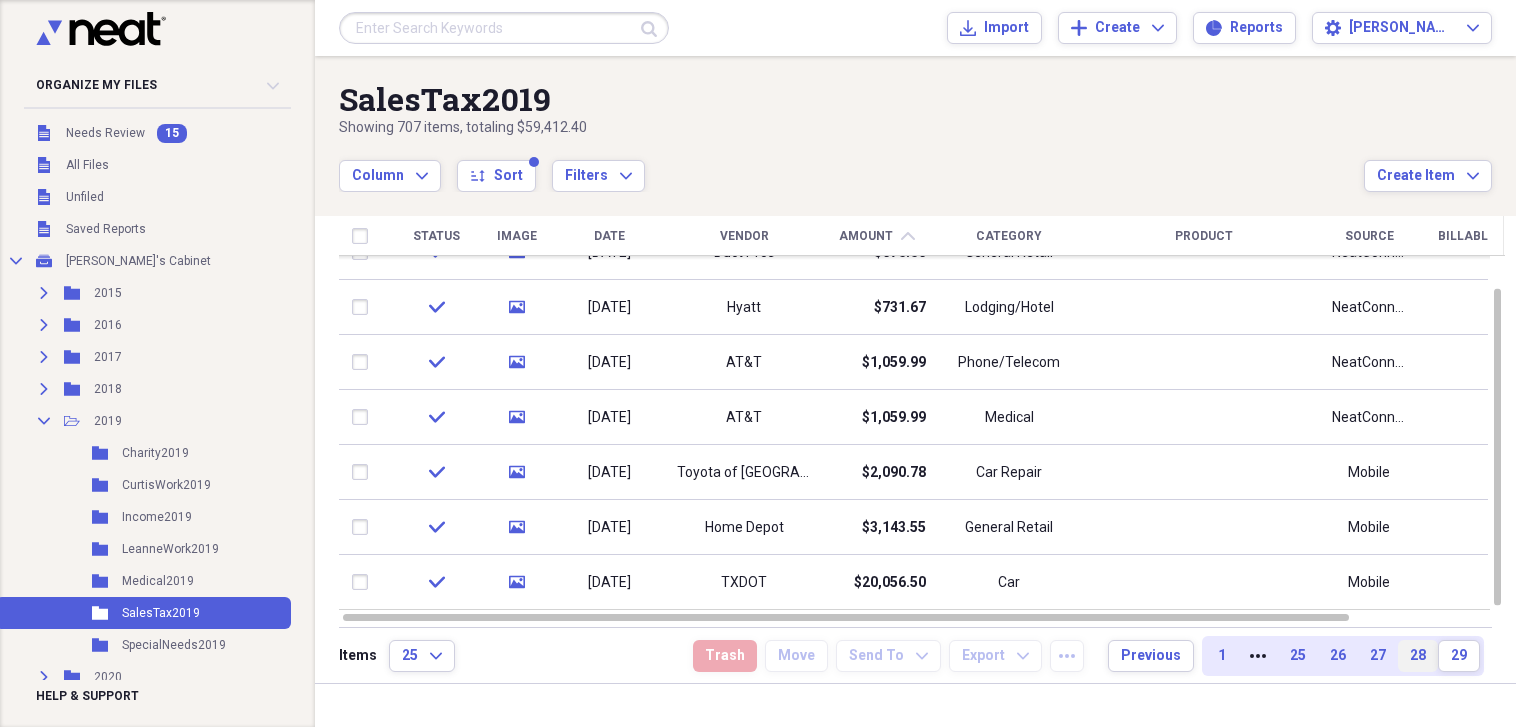 click on "28" at bounding box center [1418, 656] 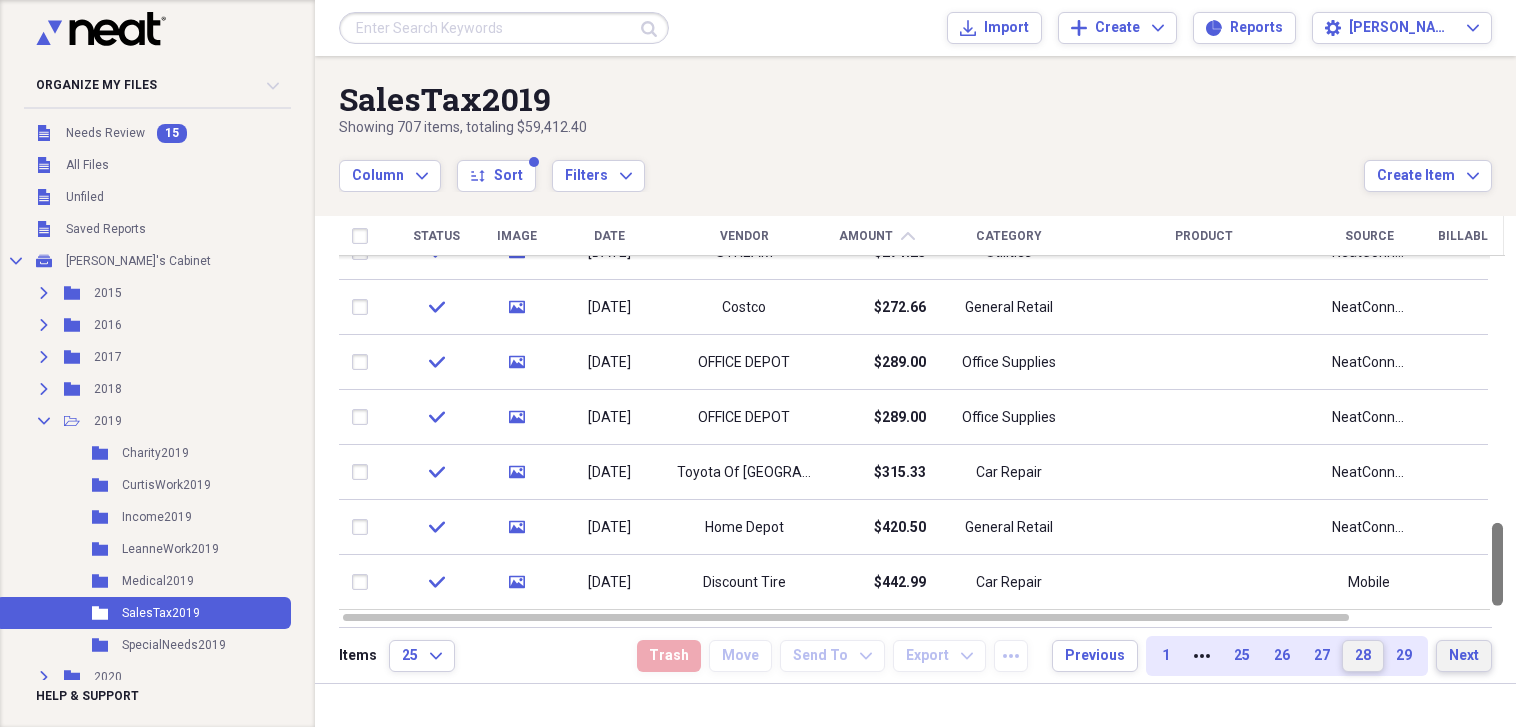 drag, startPoint x: 1506, startPoint y: 321, endPoint x: 1488, endPoint y: 641, distance: 320.50586 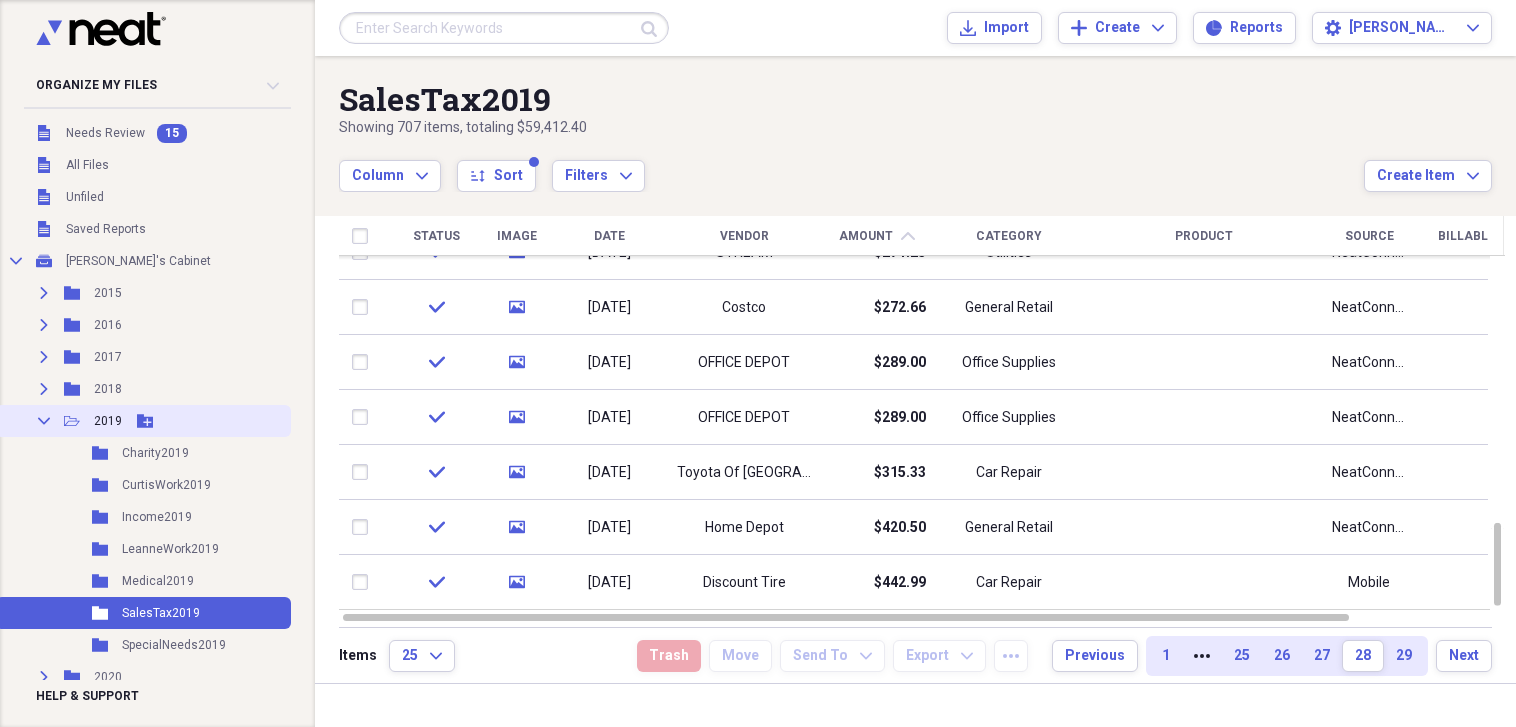 click on "Collapse" 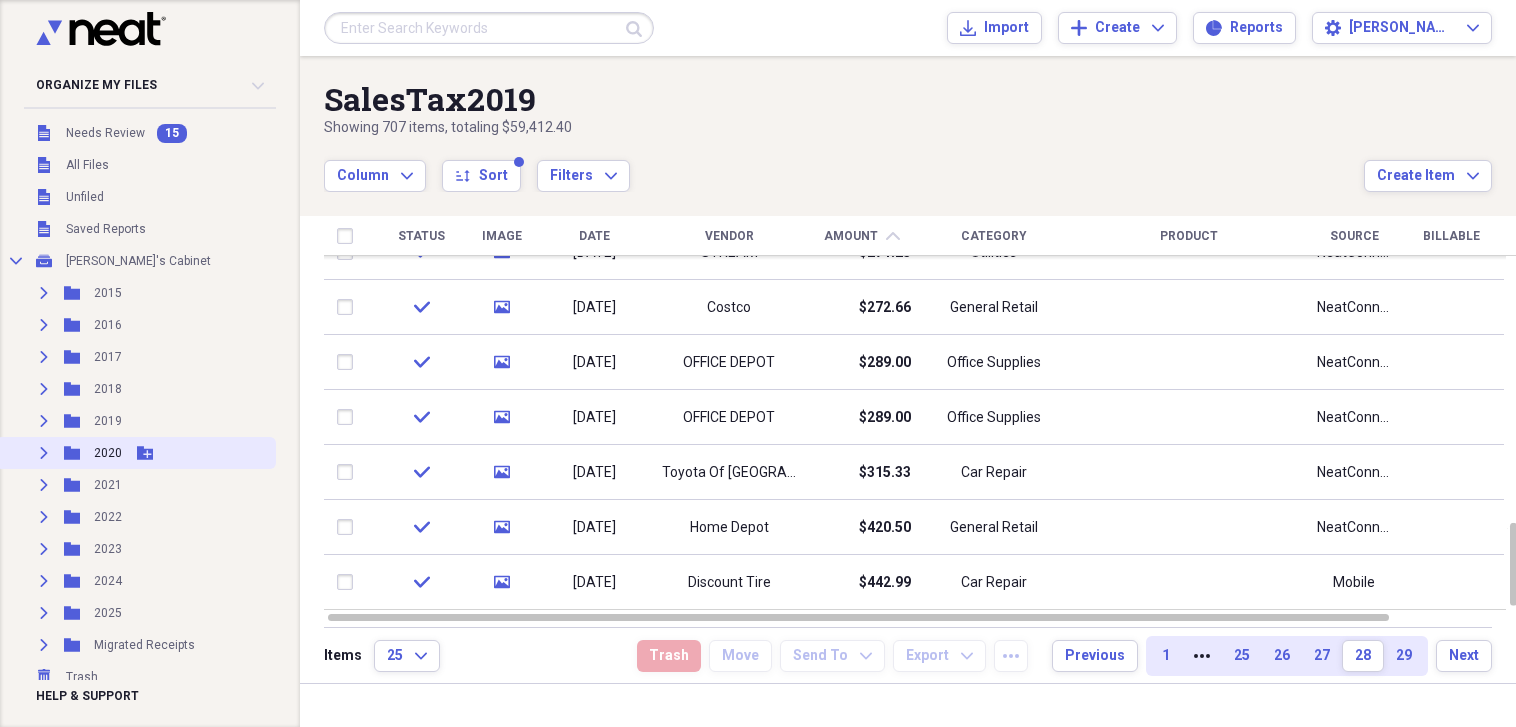 click 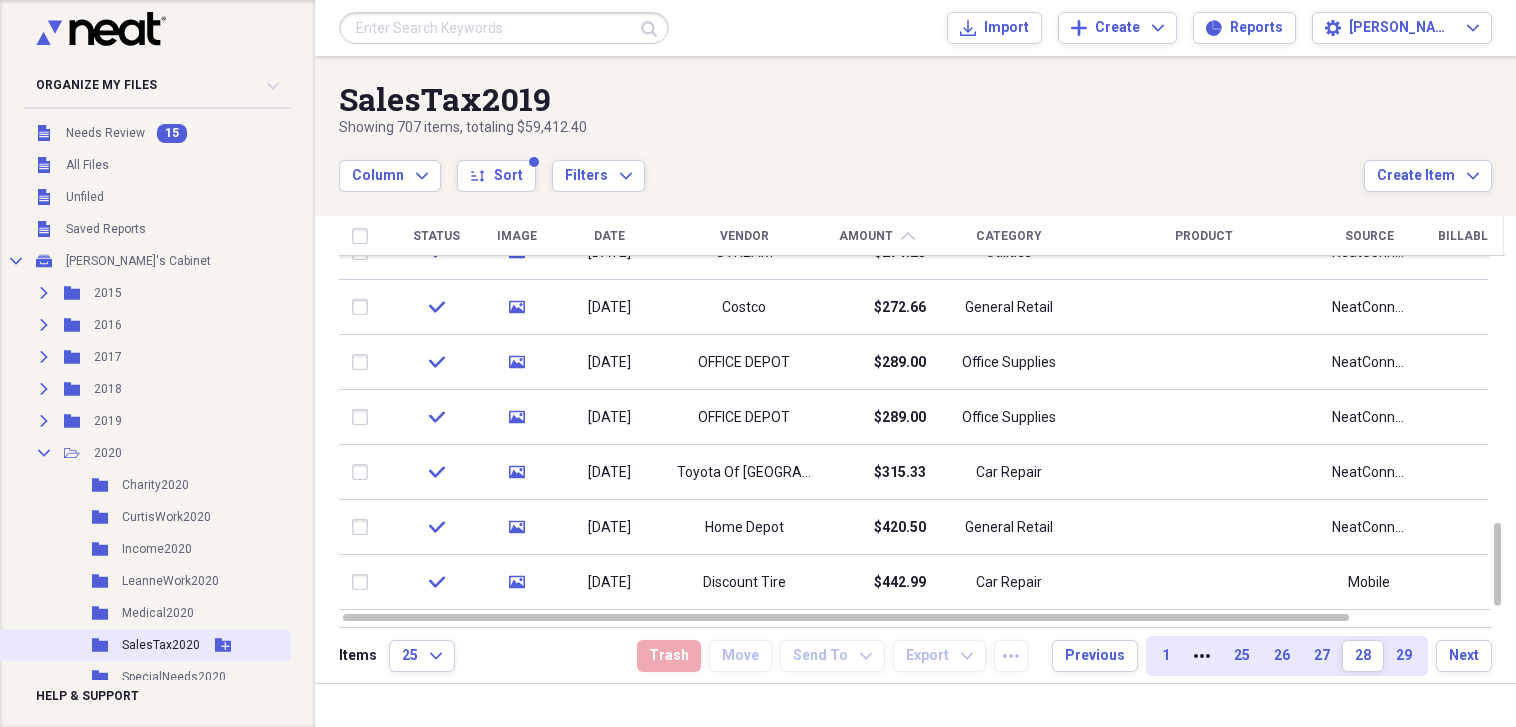 click on "Folder SalesTax2020 Add Folder" at bounding box center [143, 645] 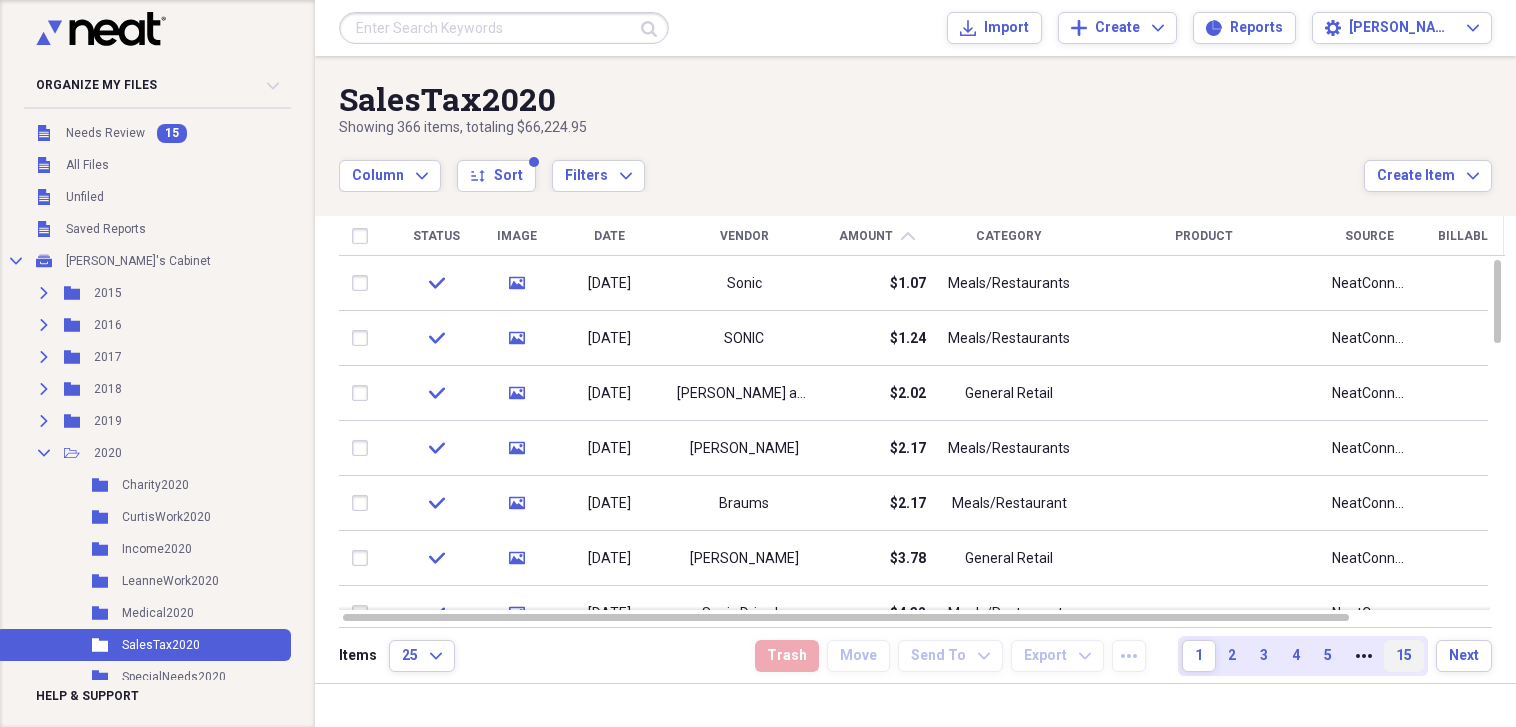 click on "15" at bounding box center (1404, 656) 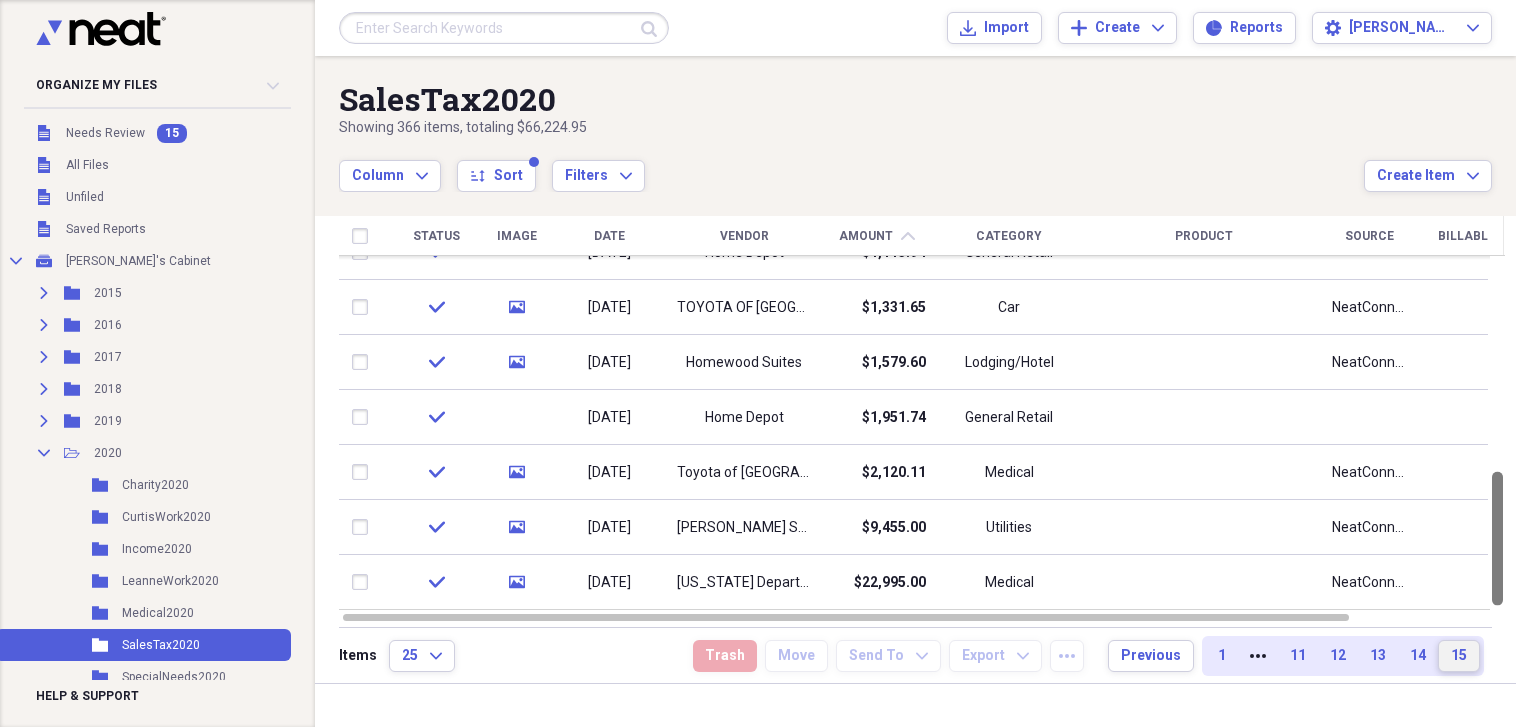 drag, startPoint x: 1508, startPoint y: 375, endPoint x: 1514, endPoint y: 606, distance: 231.07791 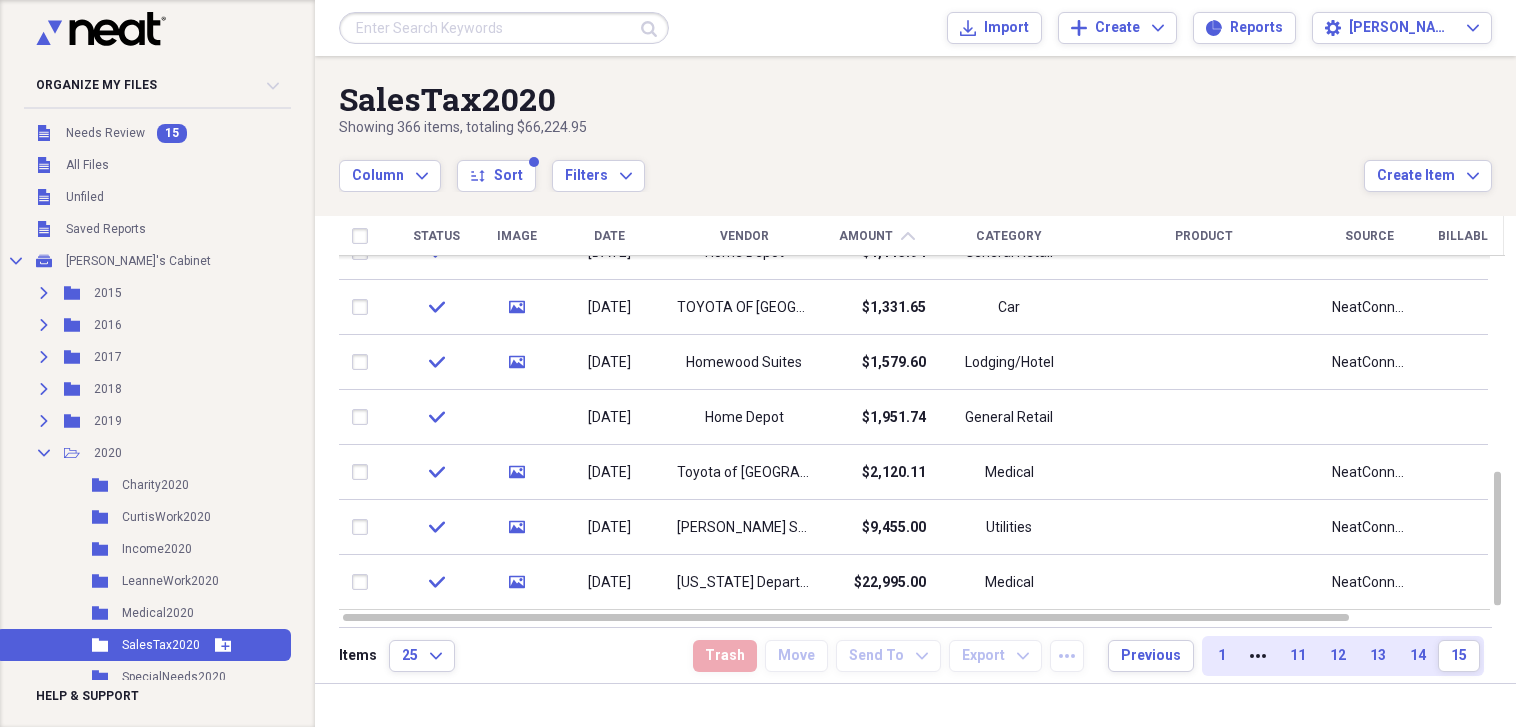 click 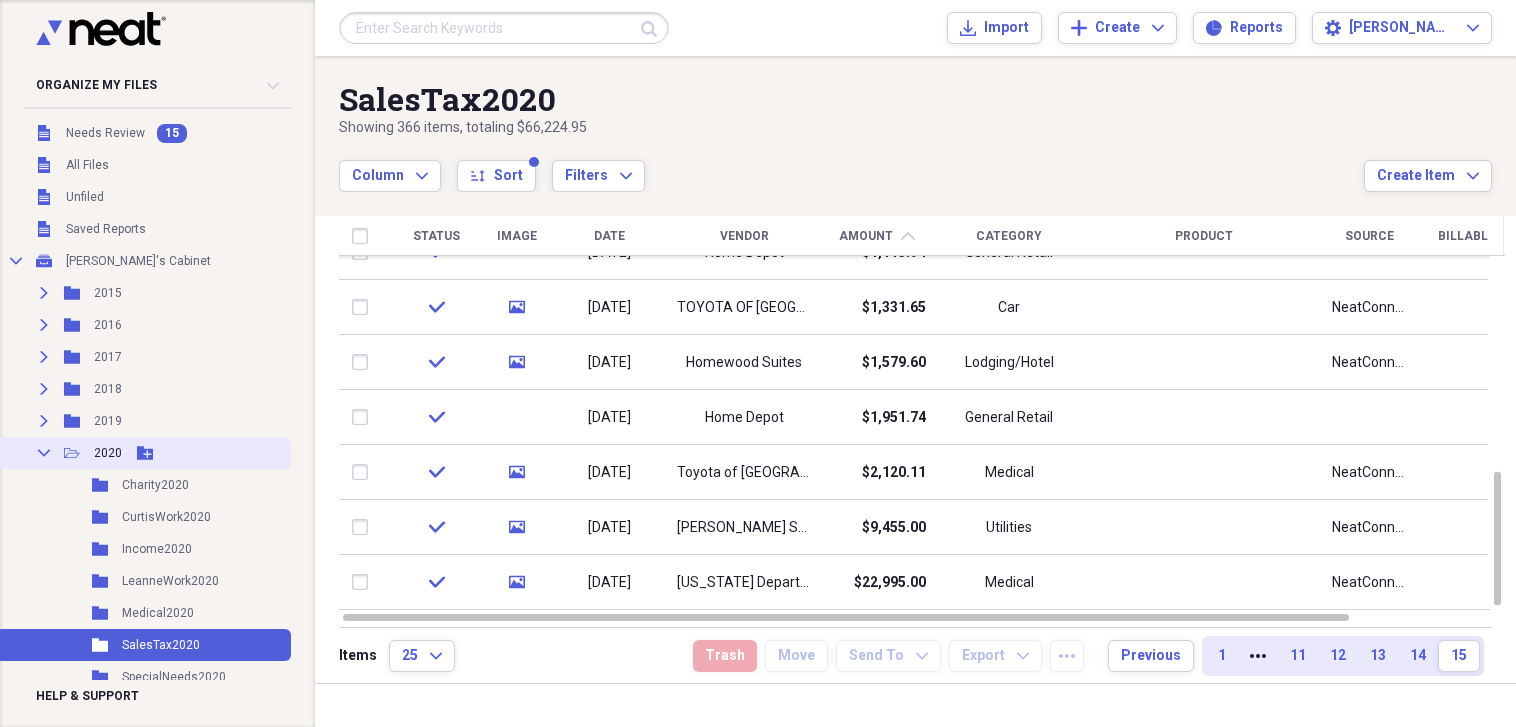 click 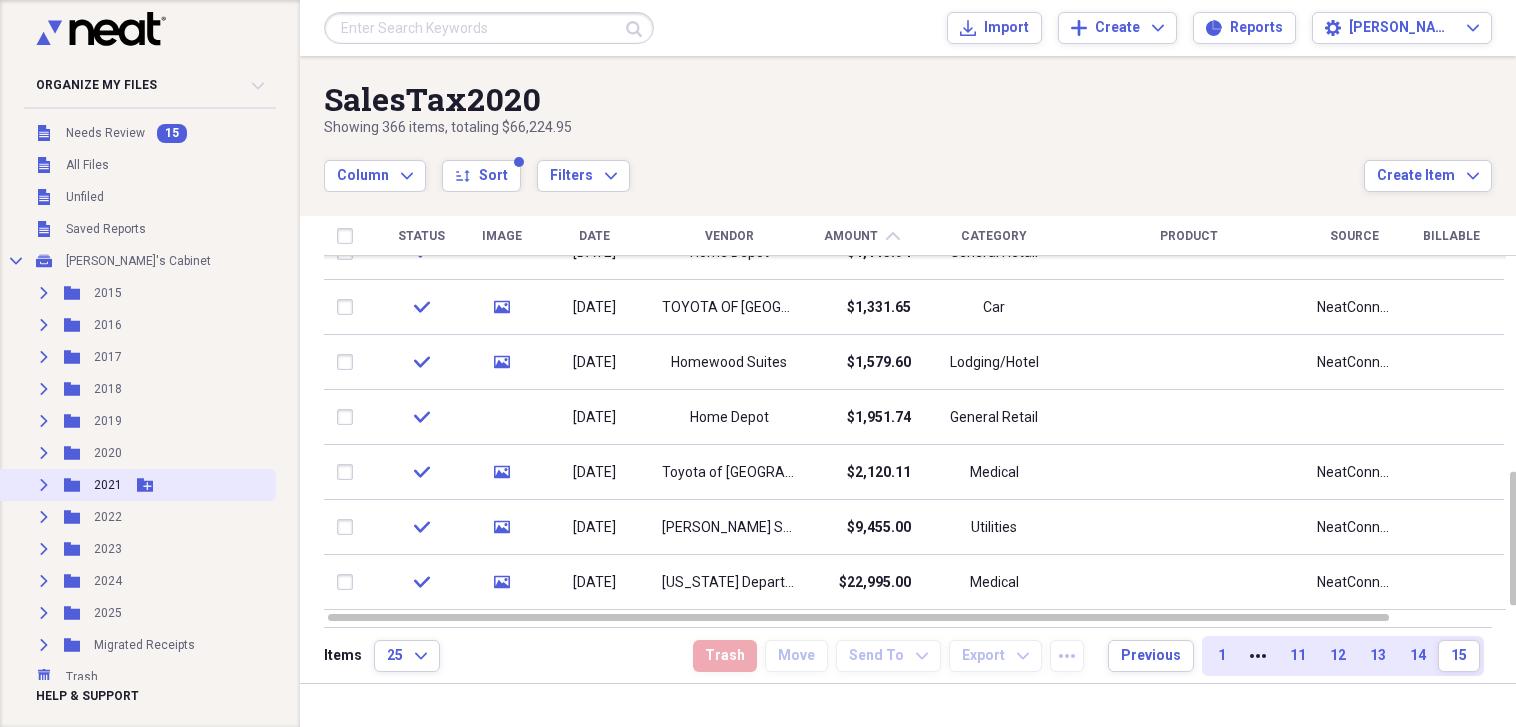 click on "Expand" 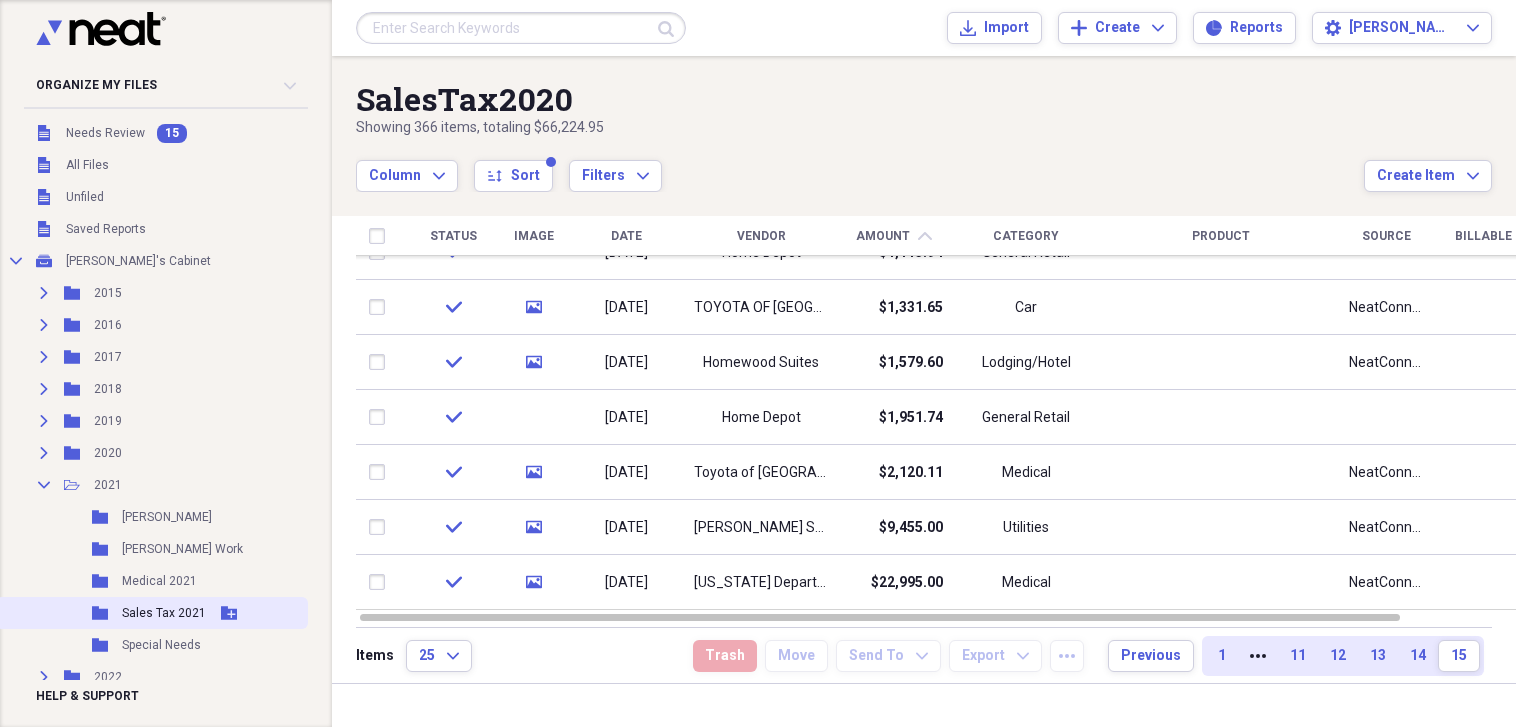 click on "Sales Tax 2021" at bounding box center [164, 613] 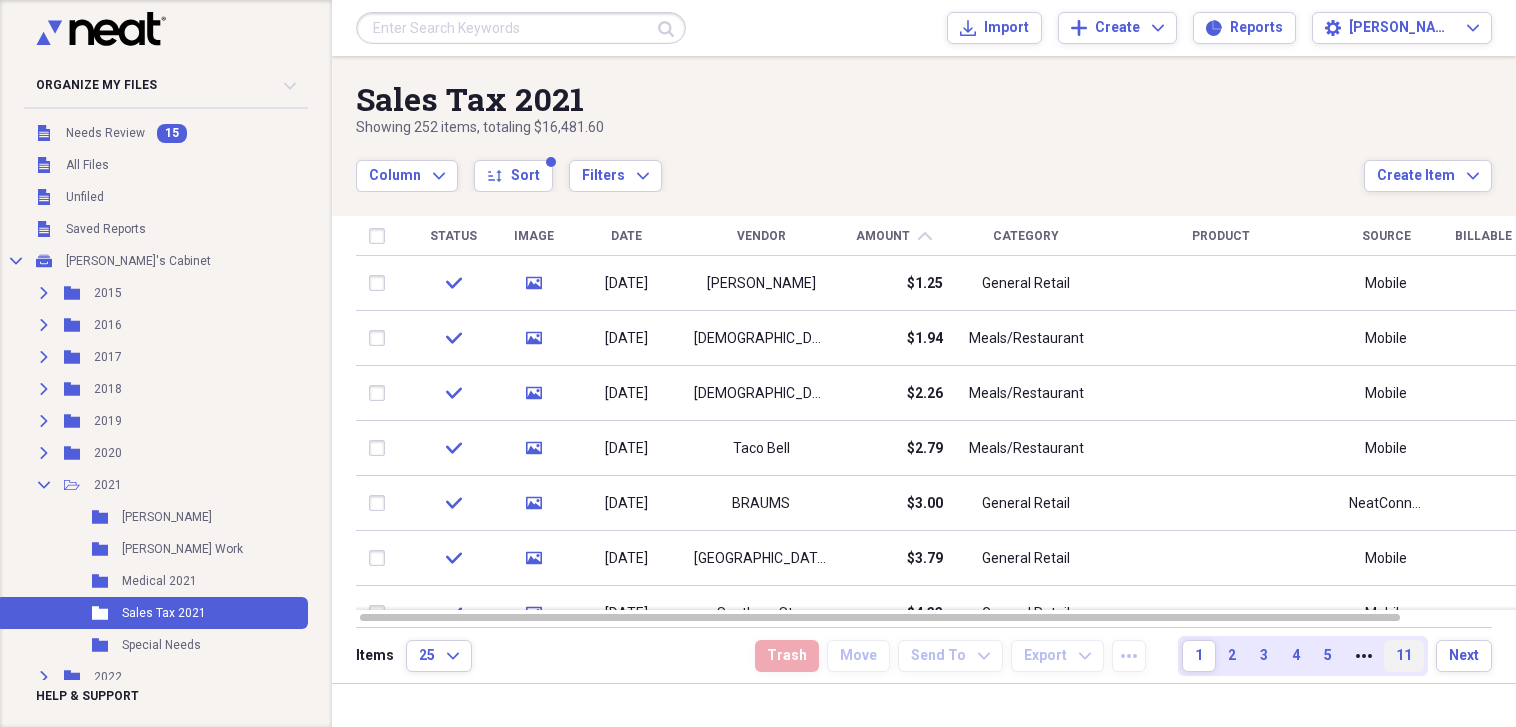 click on "11" at bounding box center (1404, 656) 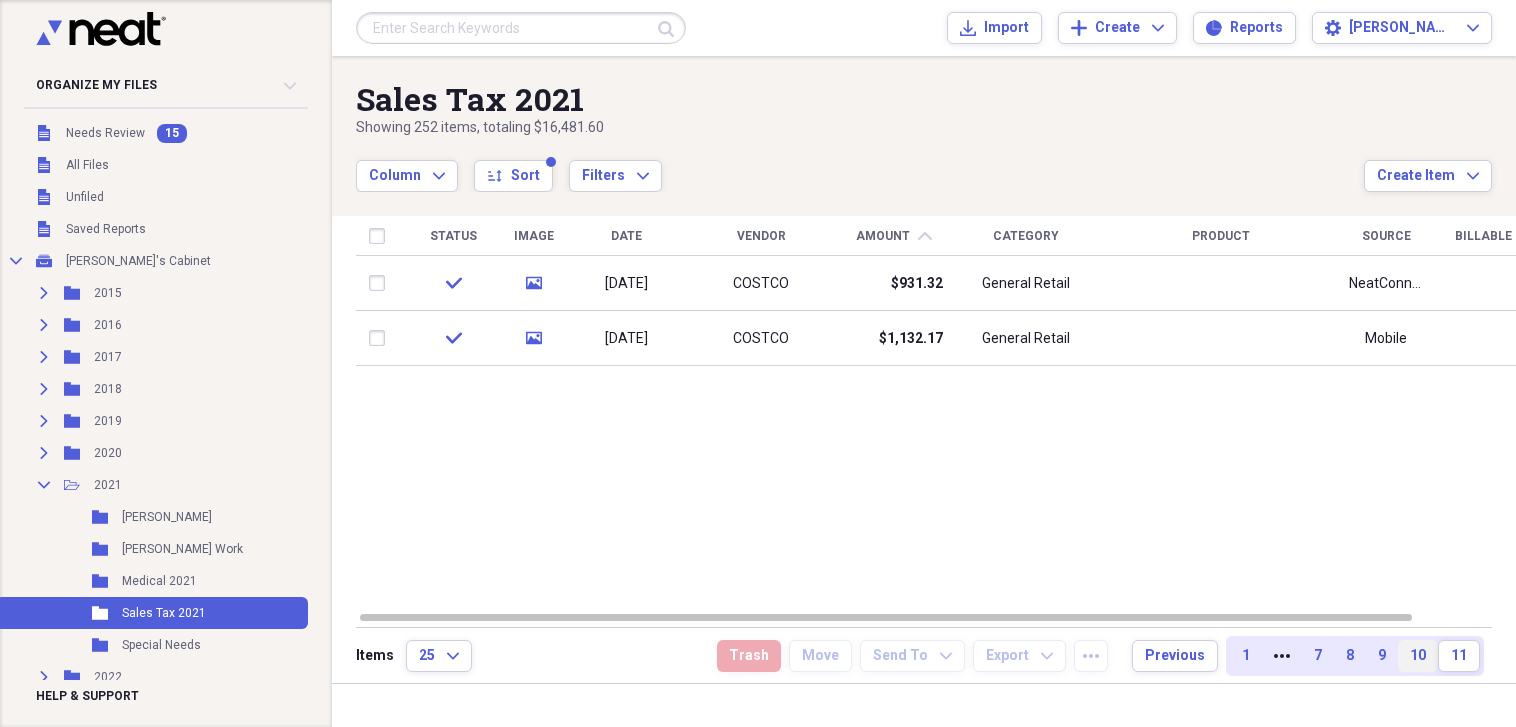 click on "10" at bounding box center (1418, 656) 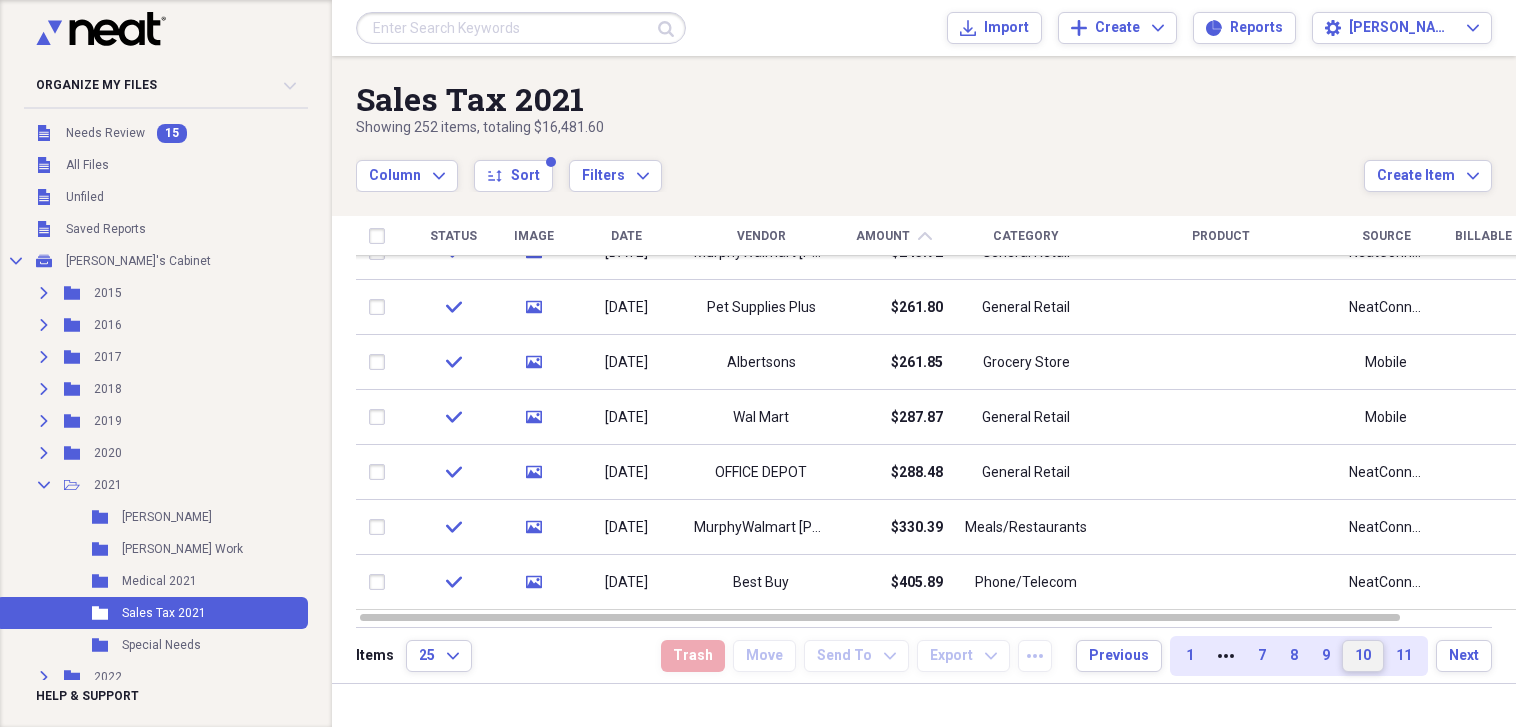 drag, startPoint x: 1508, startPoint y: 293, endPoint x: 1528, endPoint y: 603, distance: 310.6445 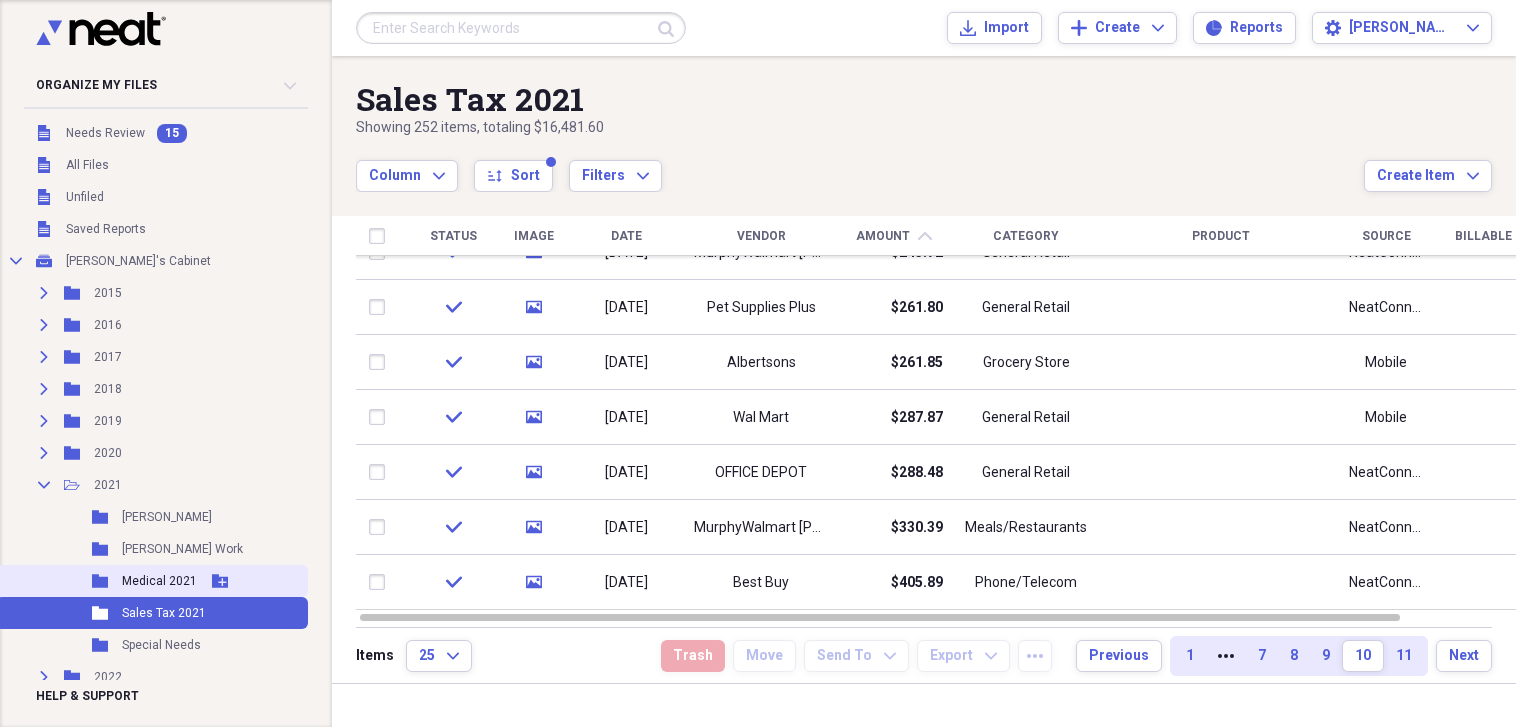 click on "Medical 2021" at bounding box center (159, 581) 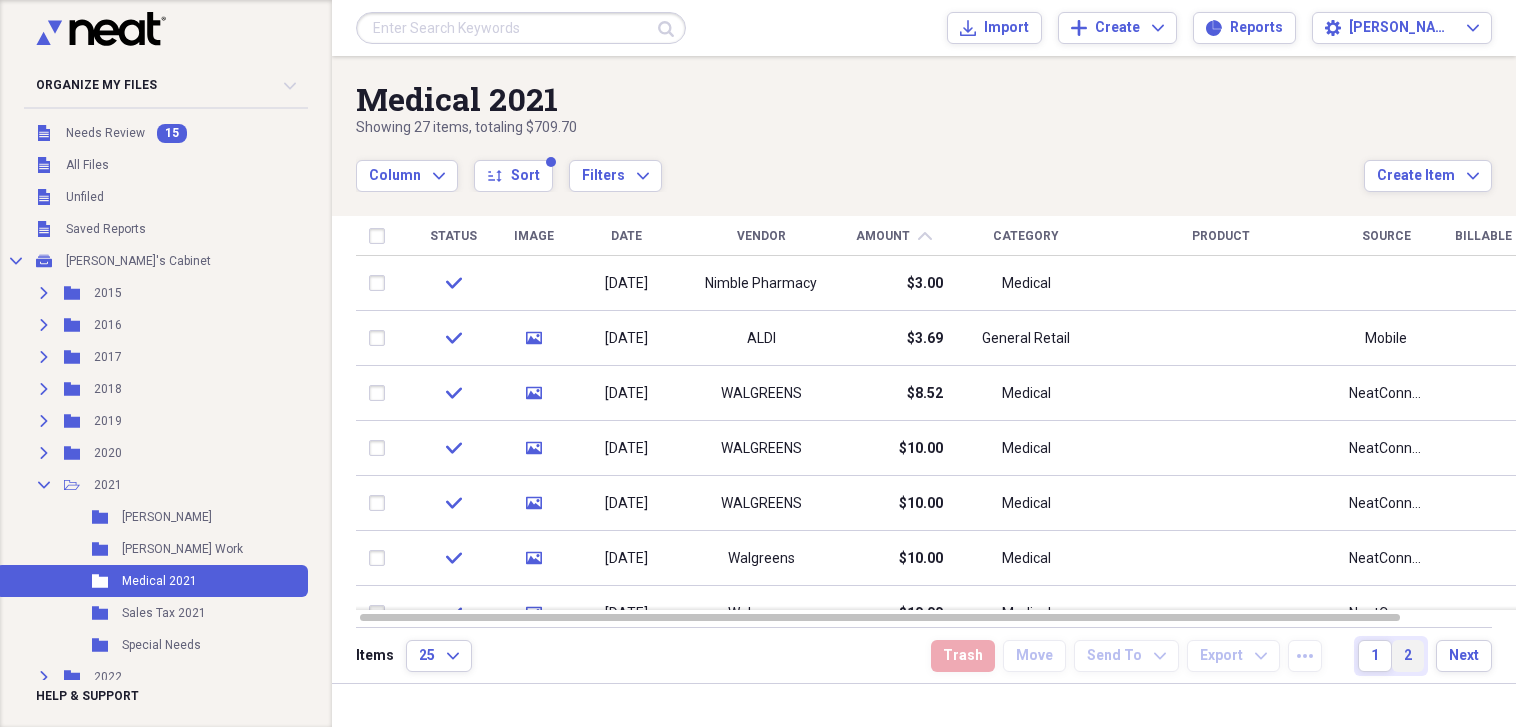 click on "2" at bounding box center (1408, 656) 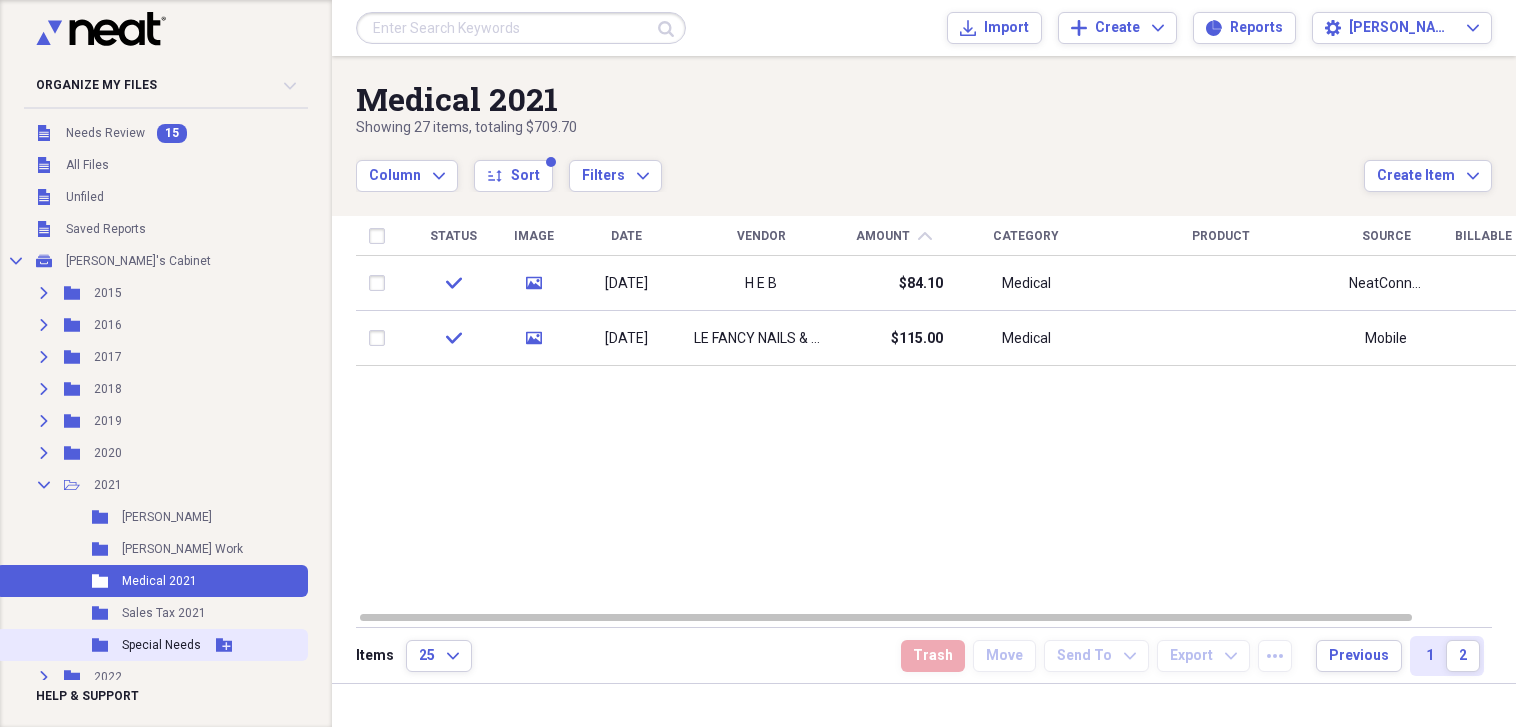 click on "Special Needs" at bounding box center (161, 645) 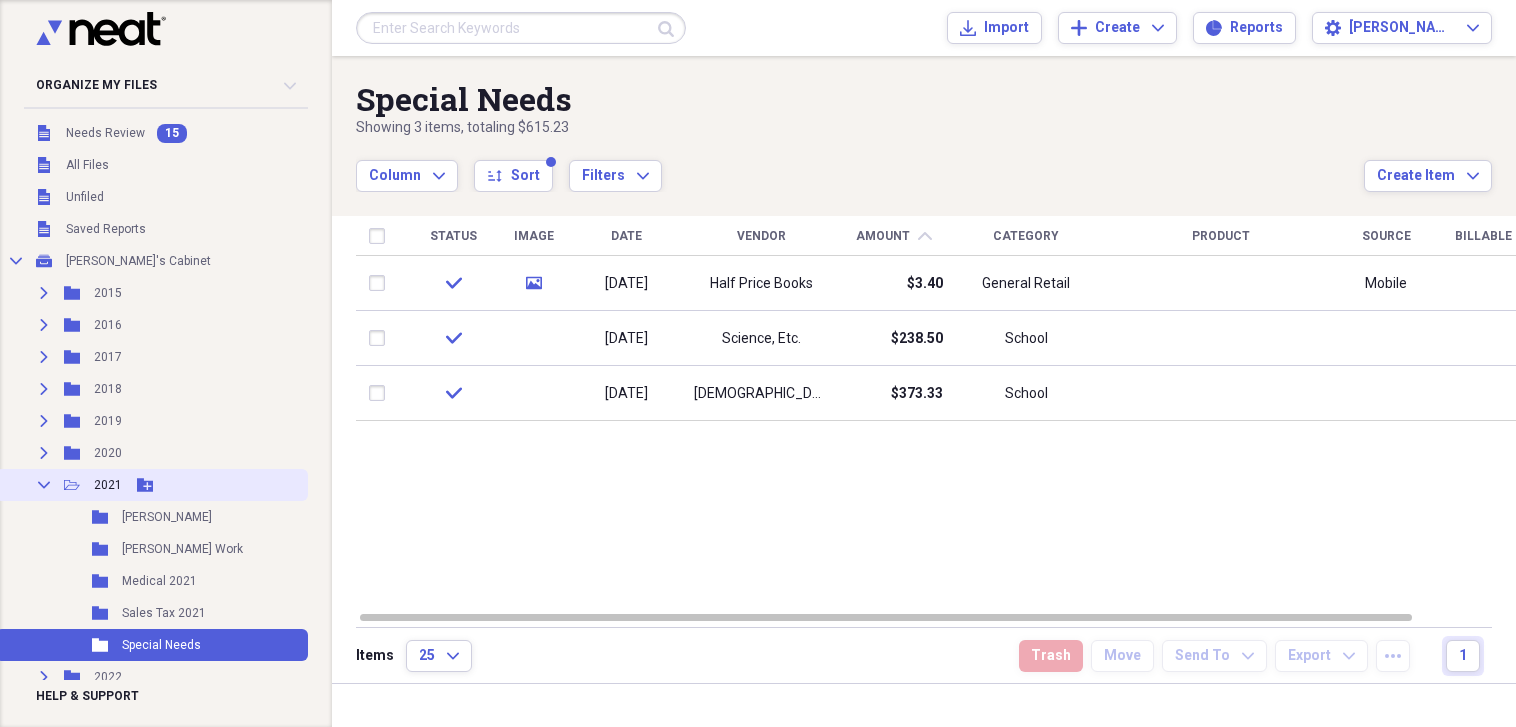 click 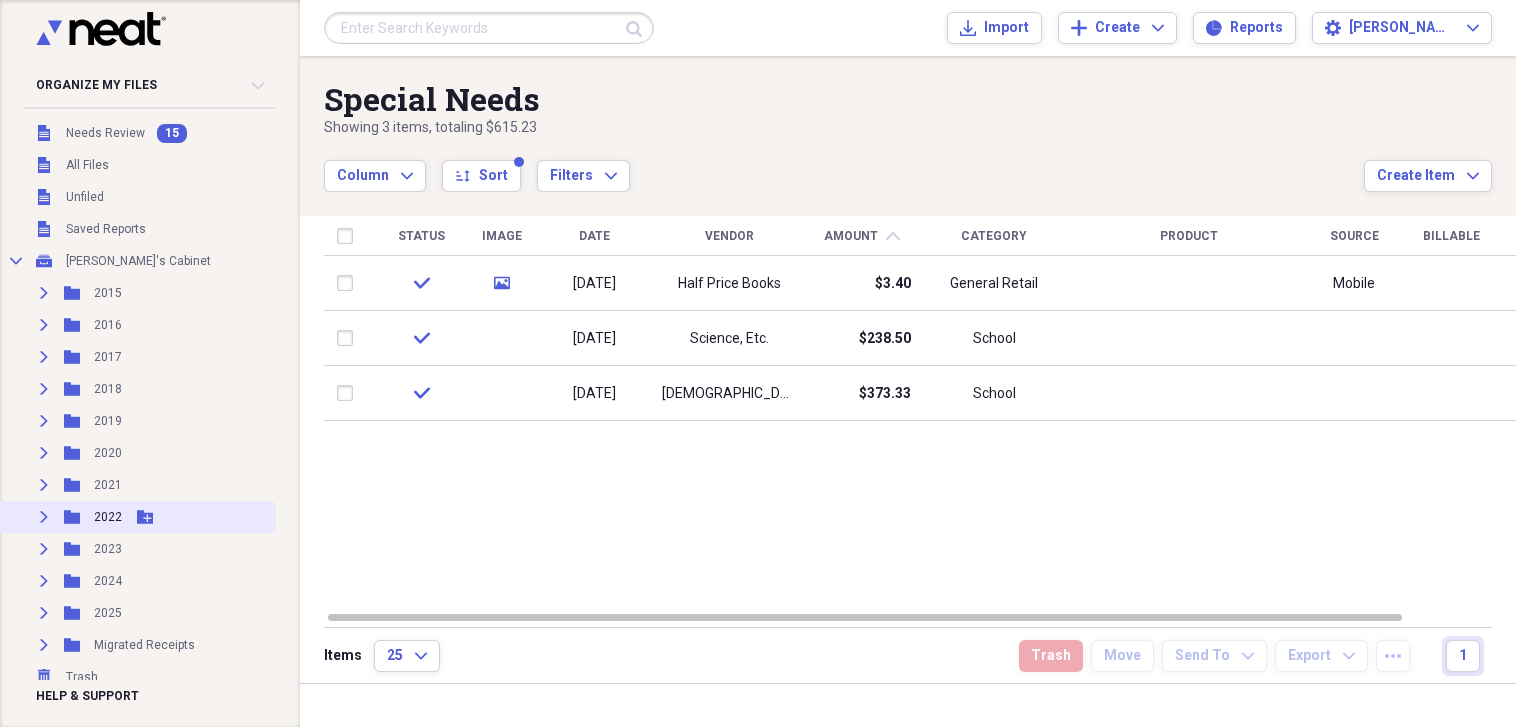click on "Expand" 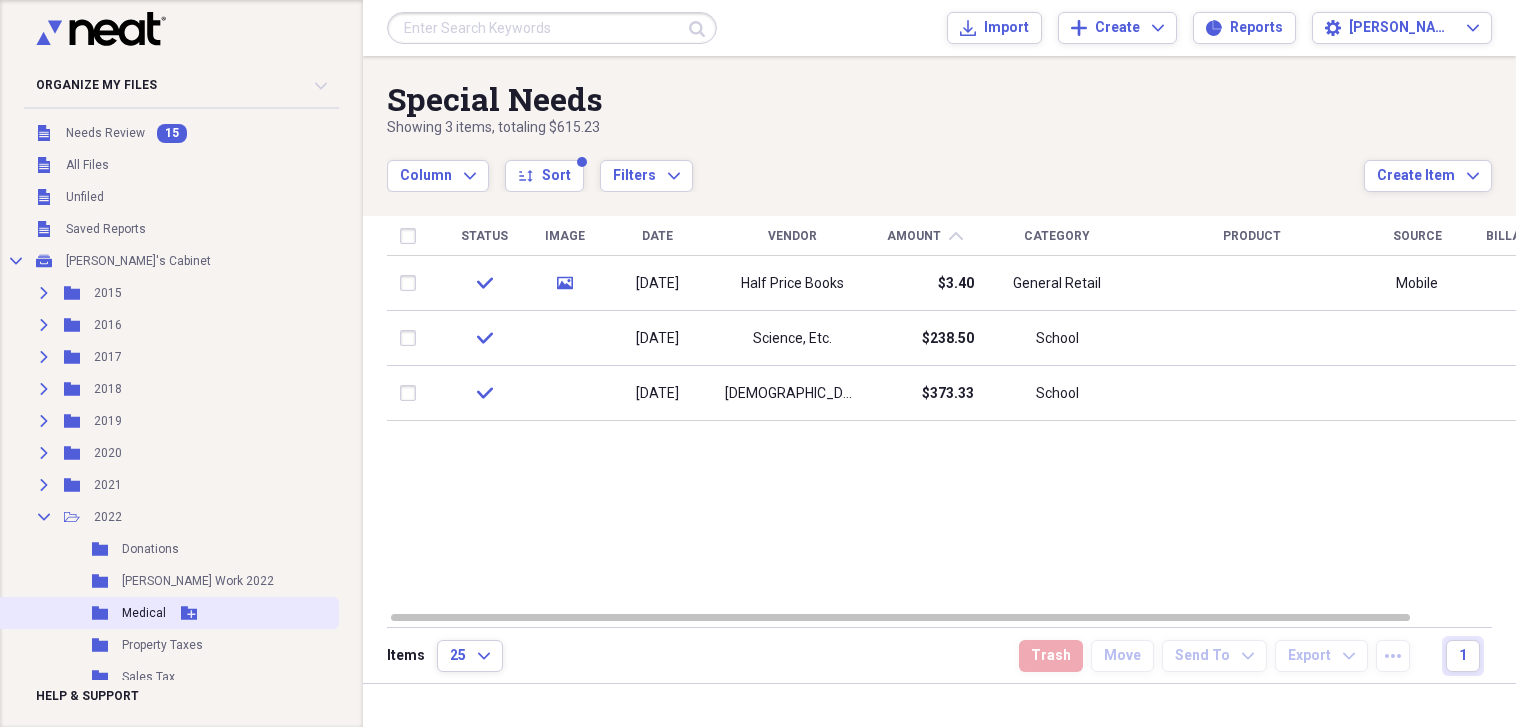 click on "Medical" at bounding box center [144, 613] 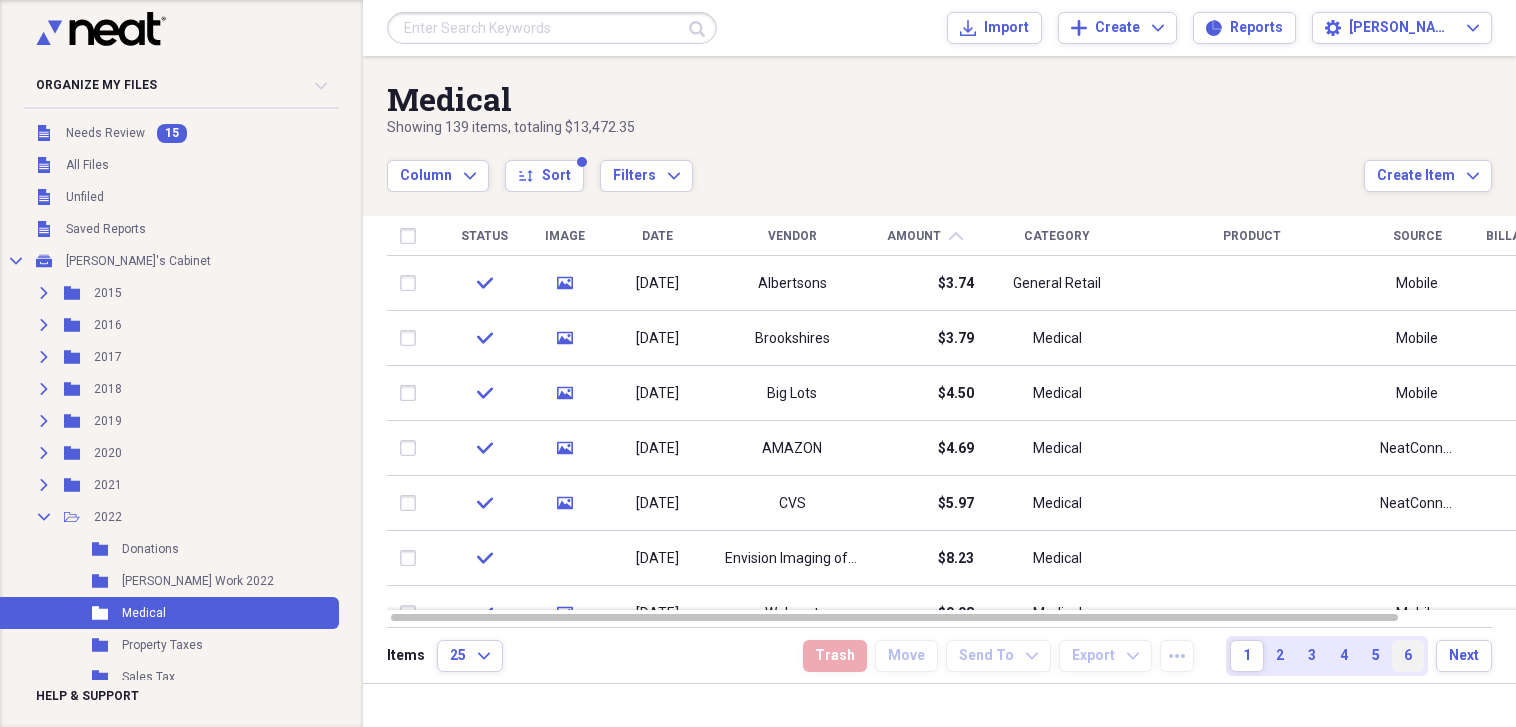 click on "6" at bounding box center (1408, 656) 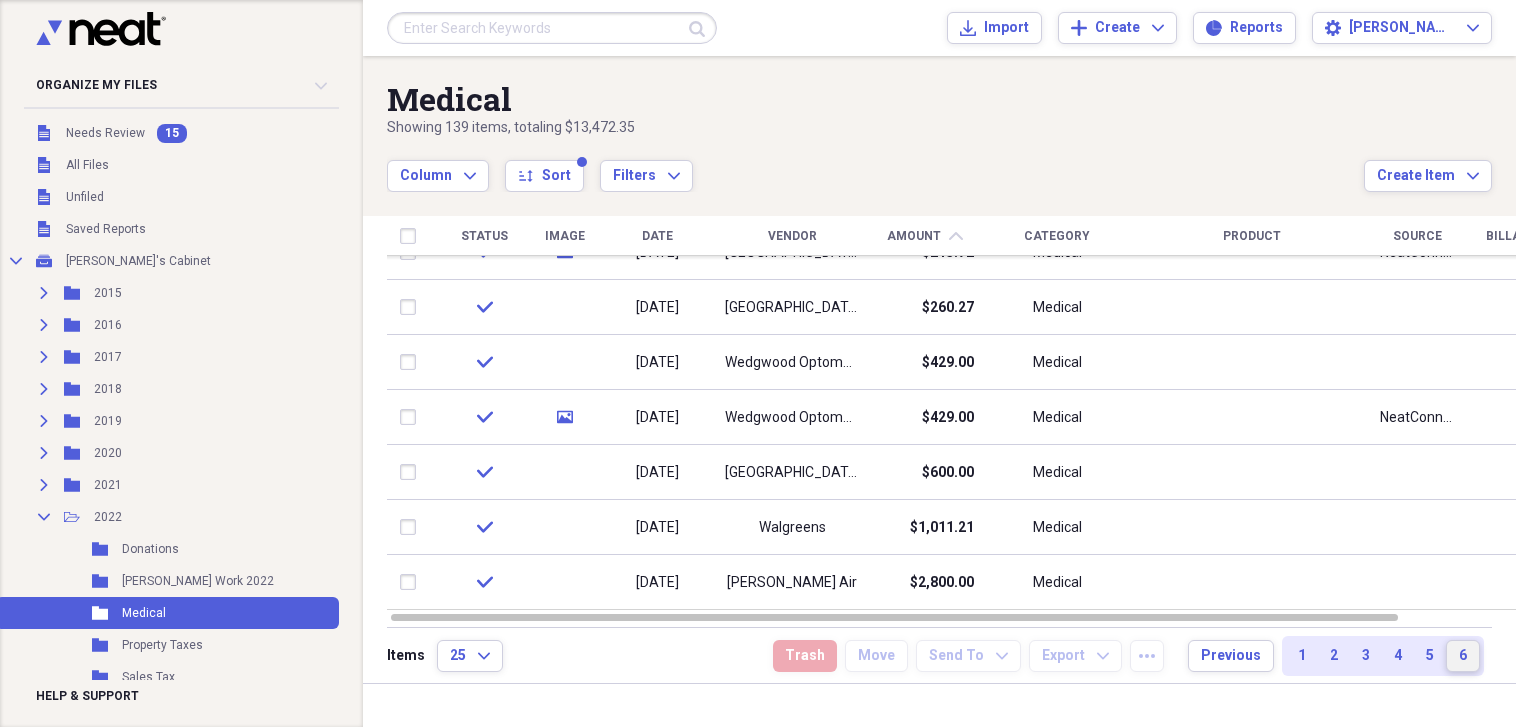 drag, startPoint x: 1511, startPoint y: 304, endPoint x: 1512, endPoint y: 529, distance: 225.00223 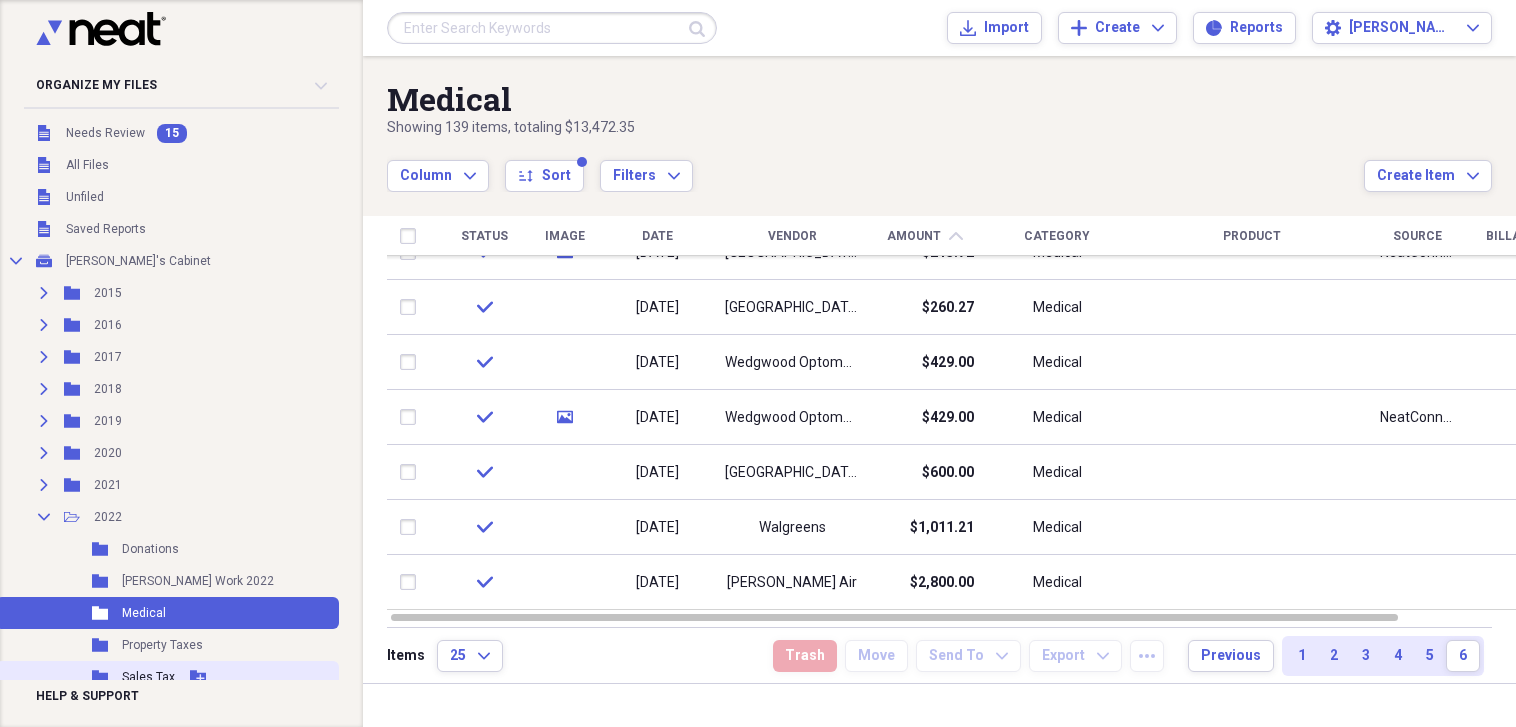 click on "Folder Sales Tax Add Folder" at bounding box center (167, 677) 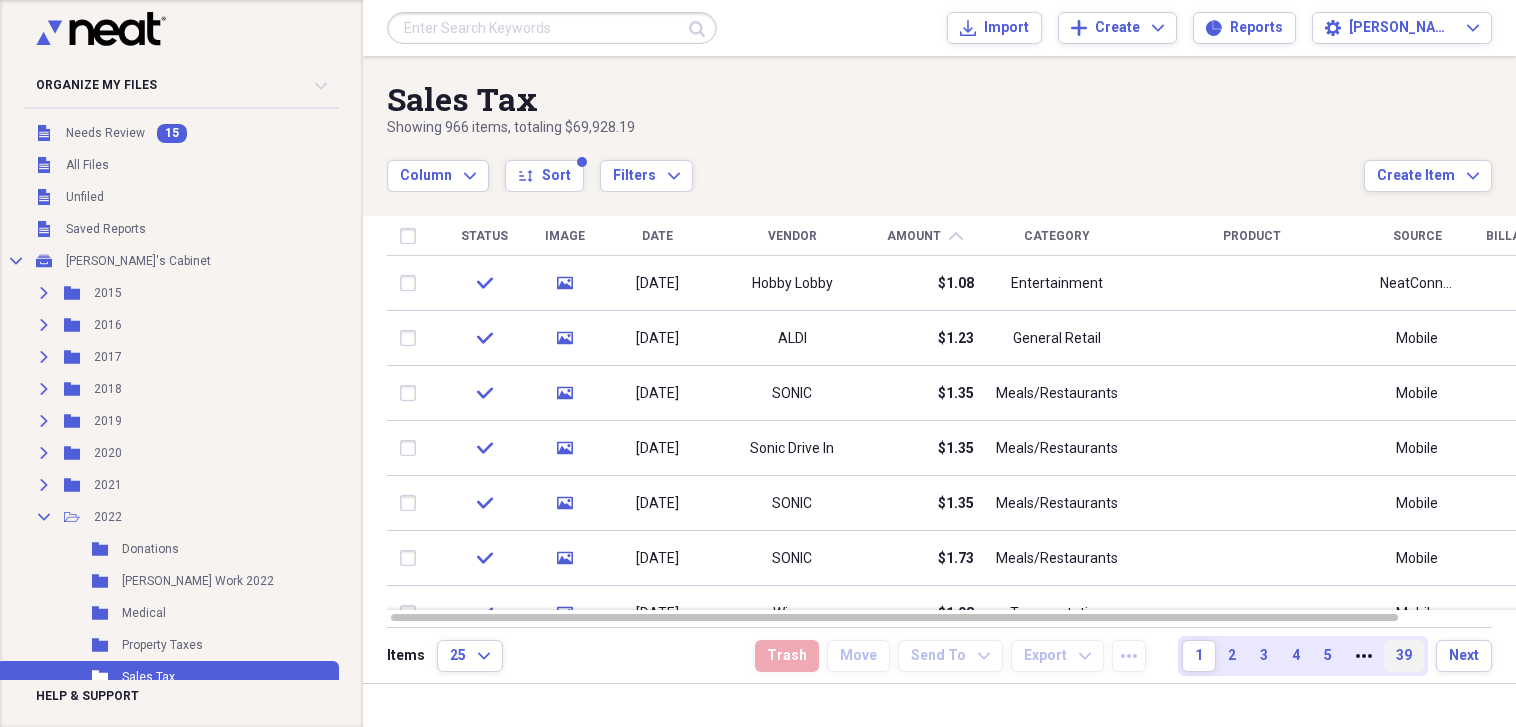 click on "39" at bounding box center (1404, 656) 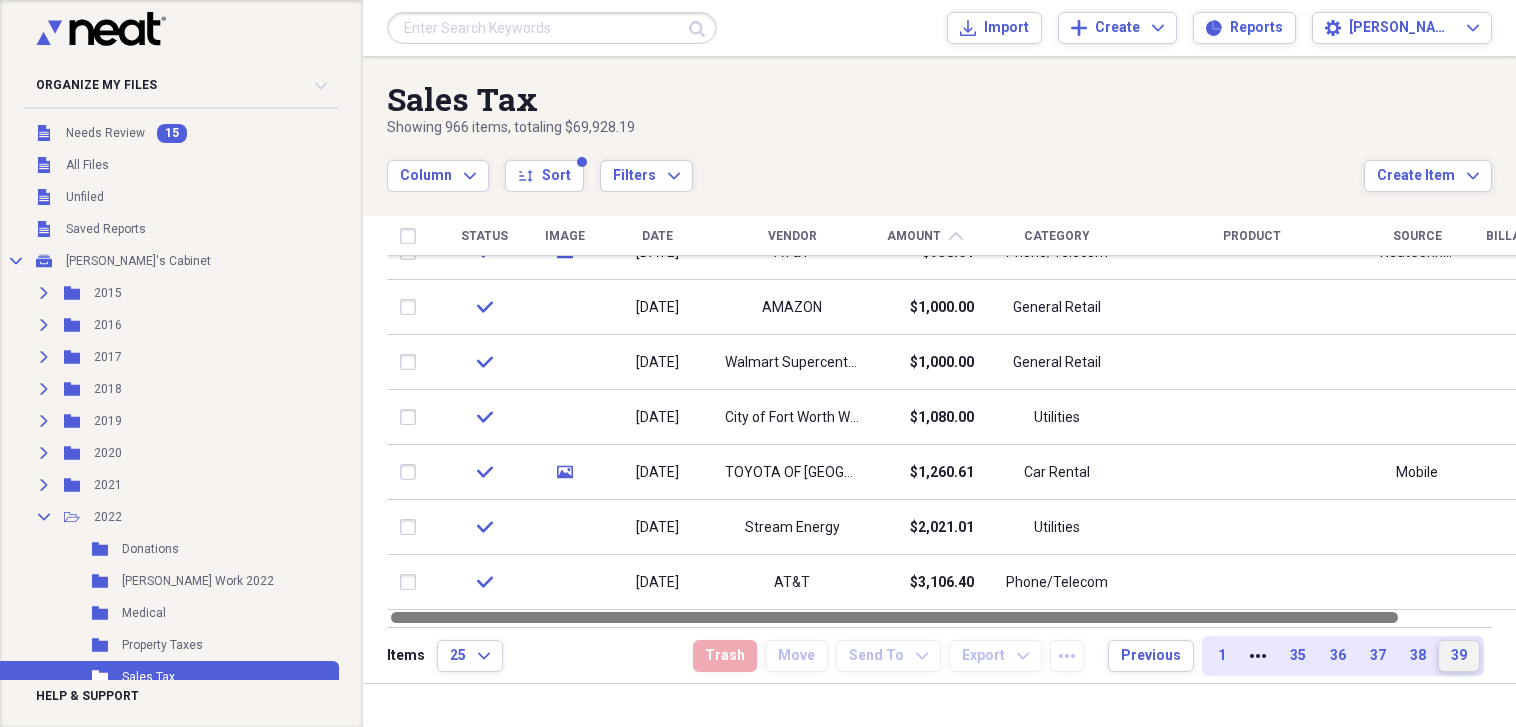 drag, startPoint x: 1508, startPoint y: 360, endPoint x: 1484, endPoint y: 624, distance: 265.08865 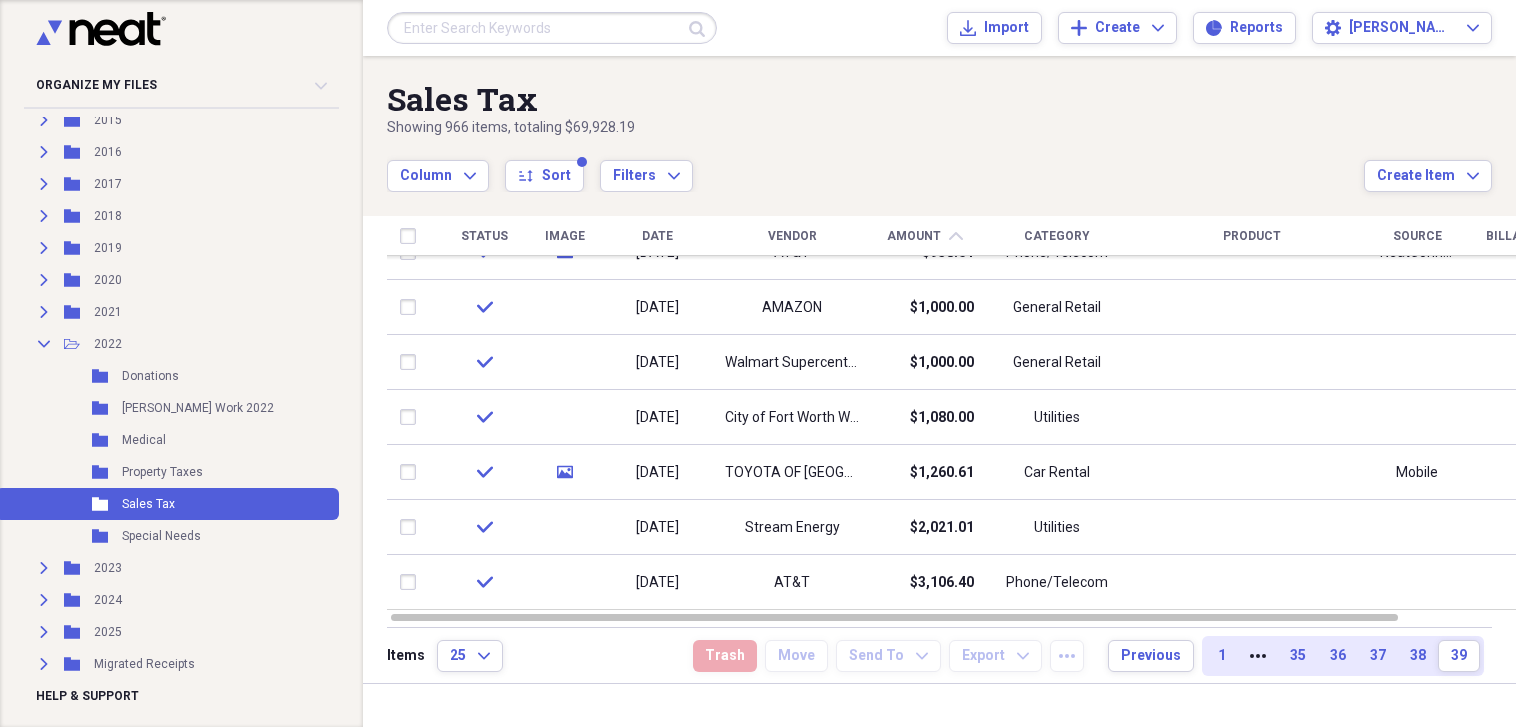 scroll, scrollTop: 187, scrollLeft: 0, axis: vertical 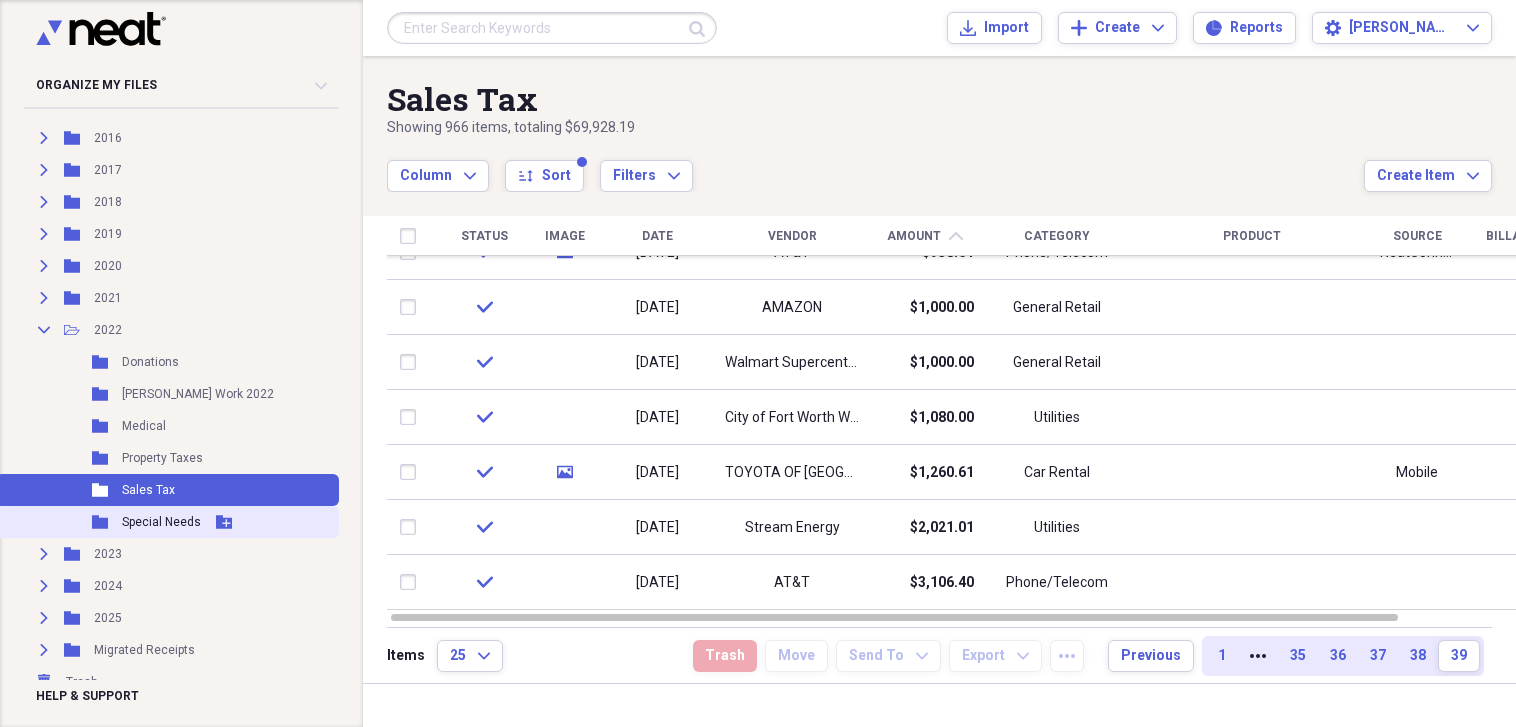 click on "Special Needs" at bounding box center [161, 522] 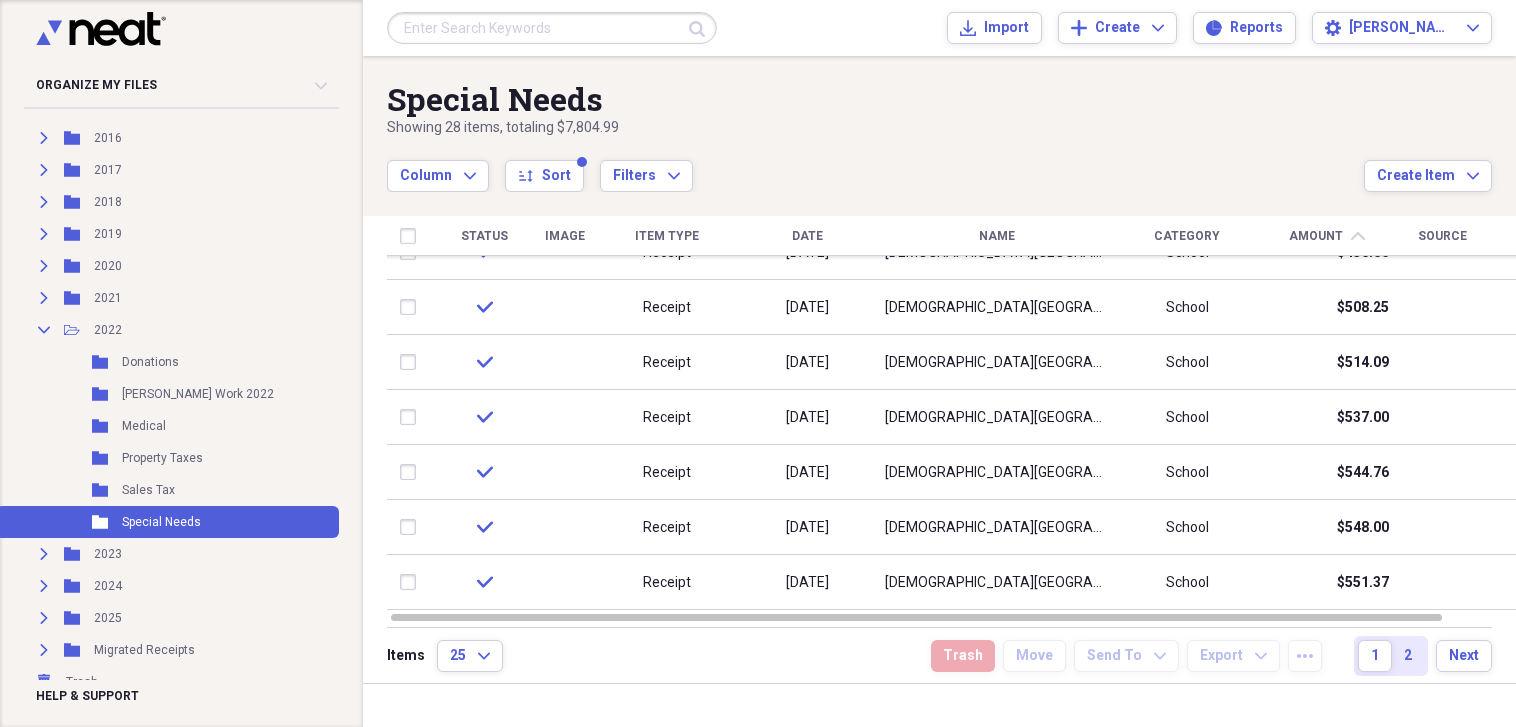 drag, startPoint x: 1509, startPoint y: 317, endPoint x: 1528, endPoint y: 631, distance: 314.5743 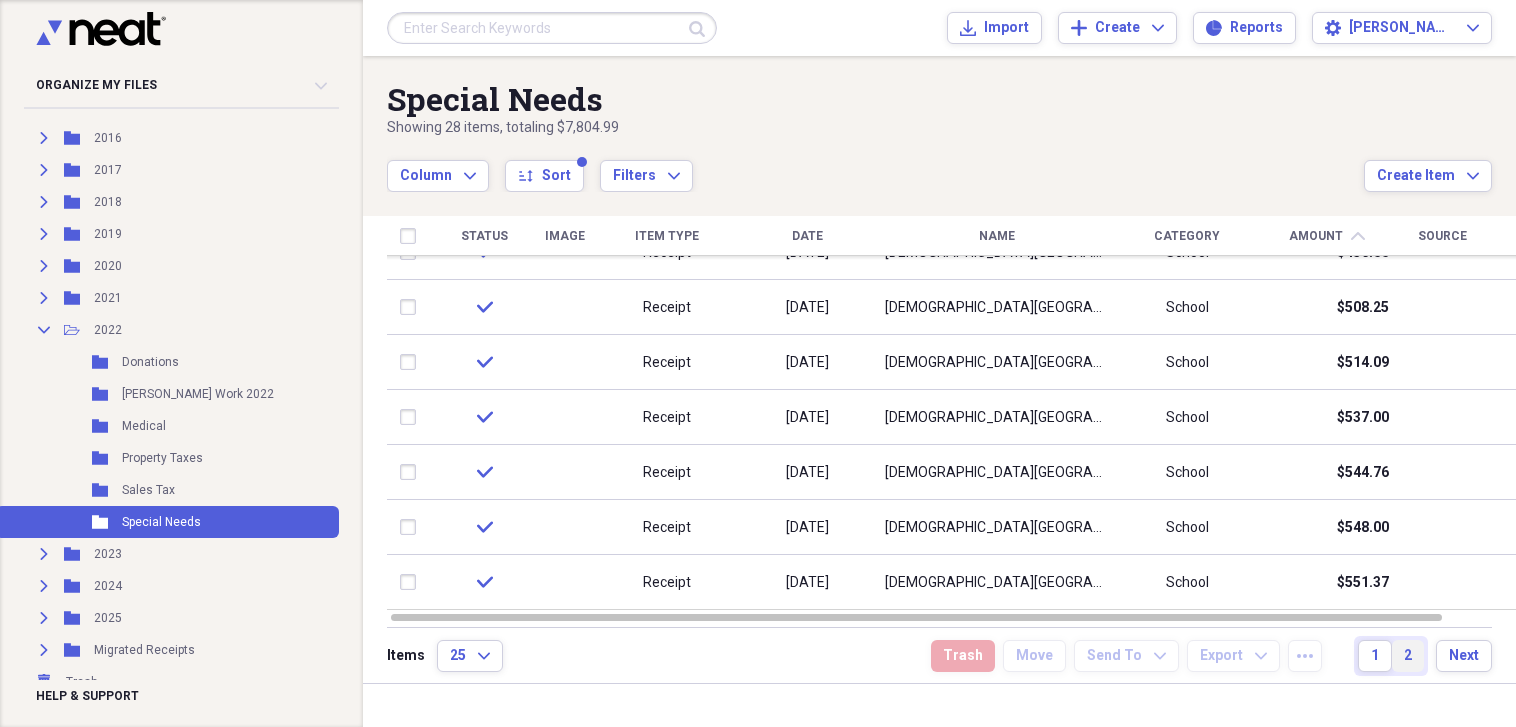 click on "2" at bounding box center [1408, 656] 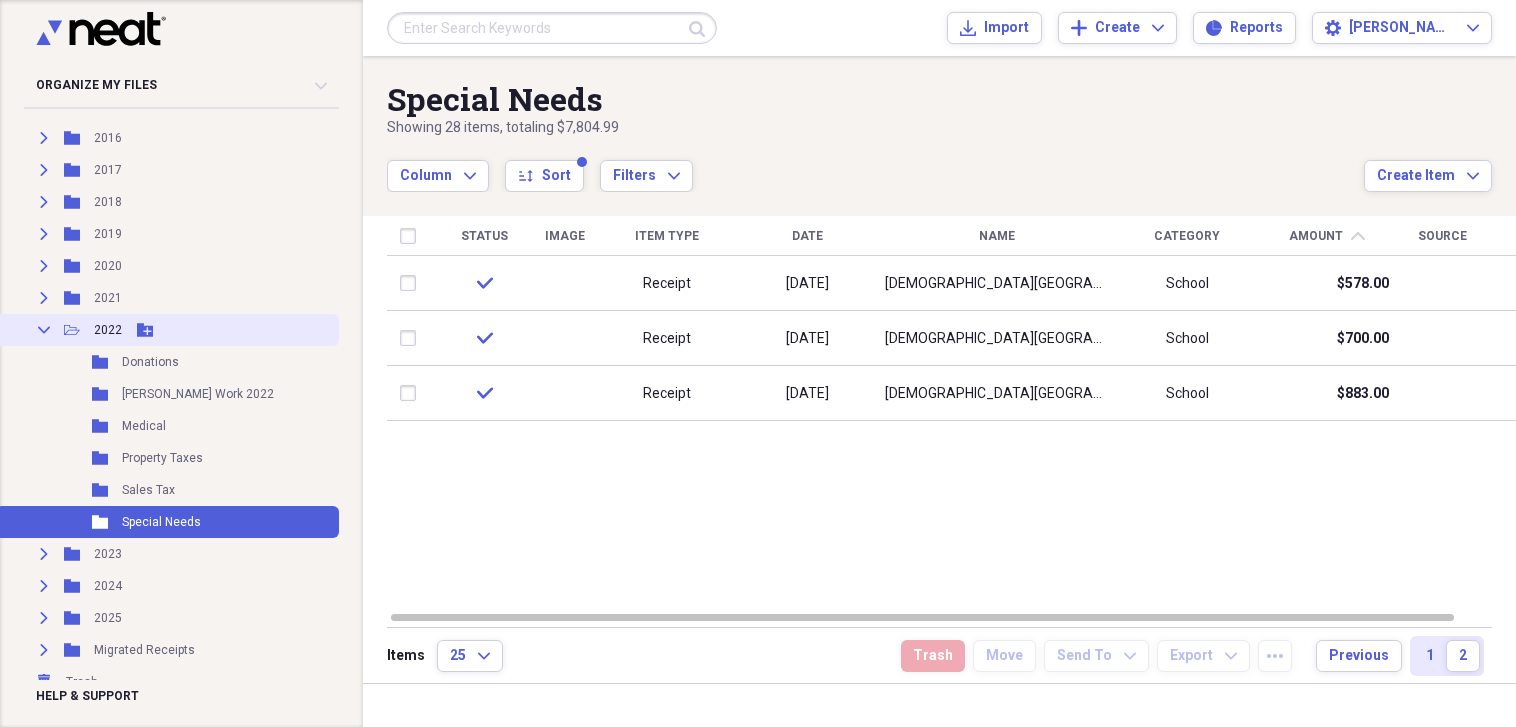 click 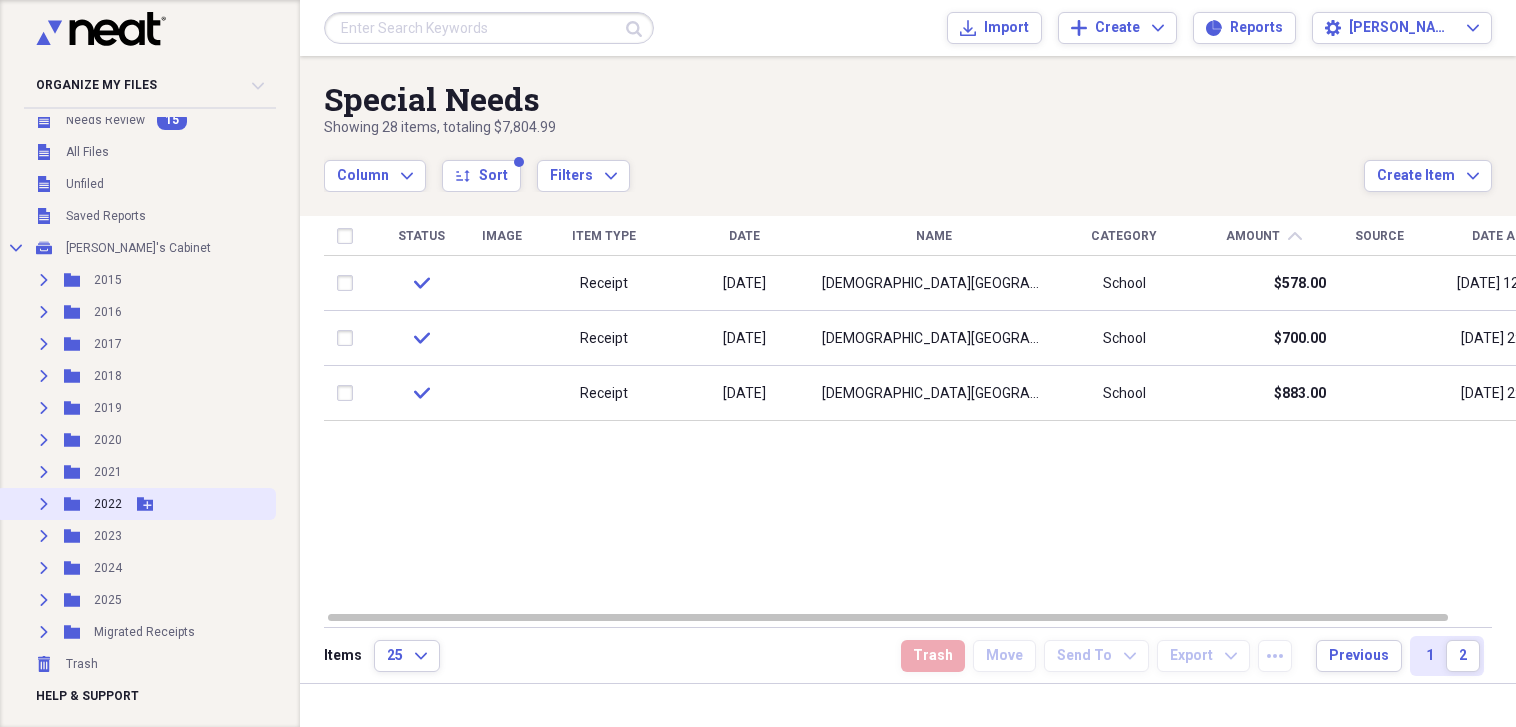 scroll, scrollTop: 11, scrollLeft: 0, axis: vertical 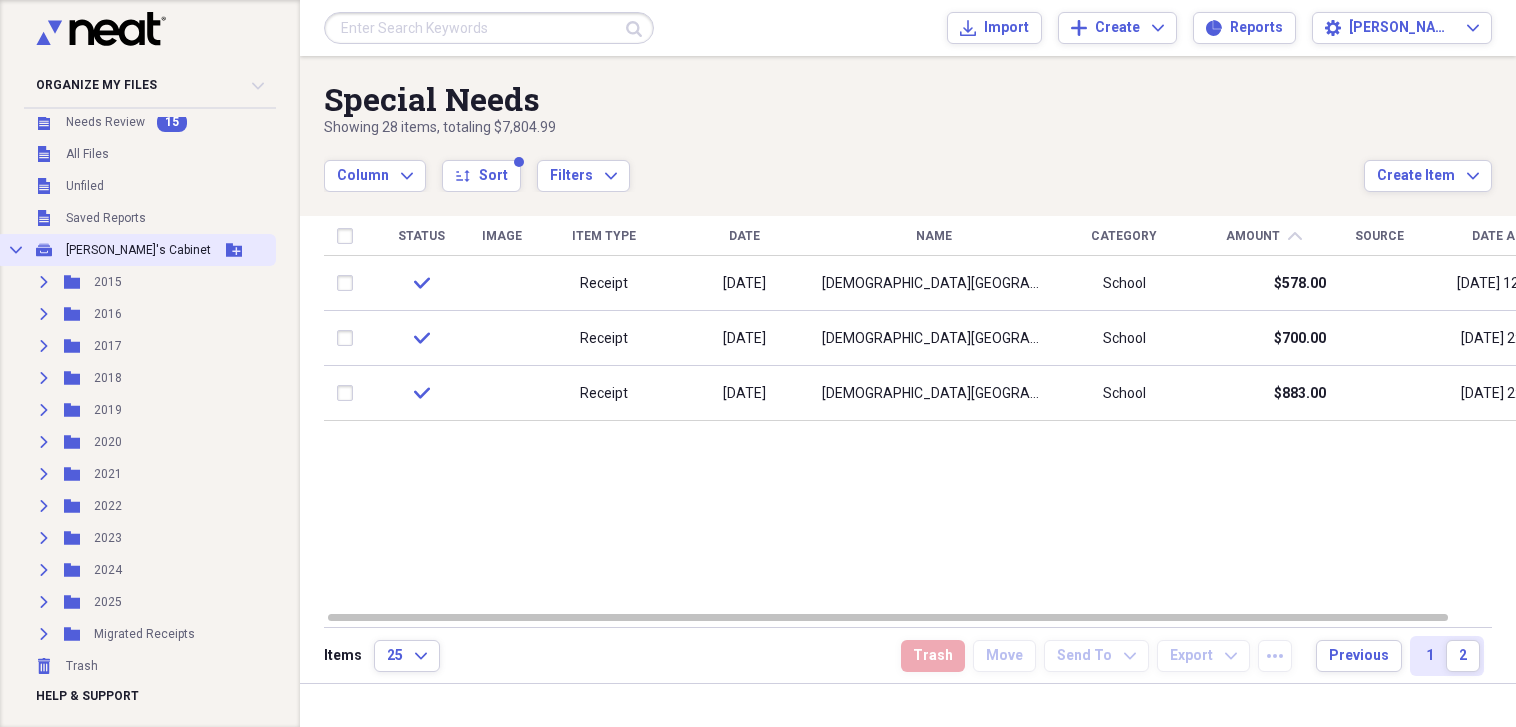 click on "Collapse" 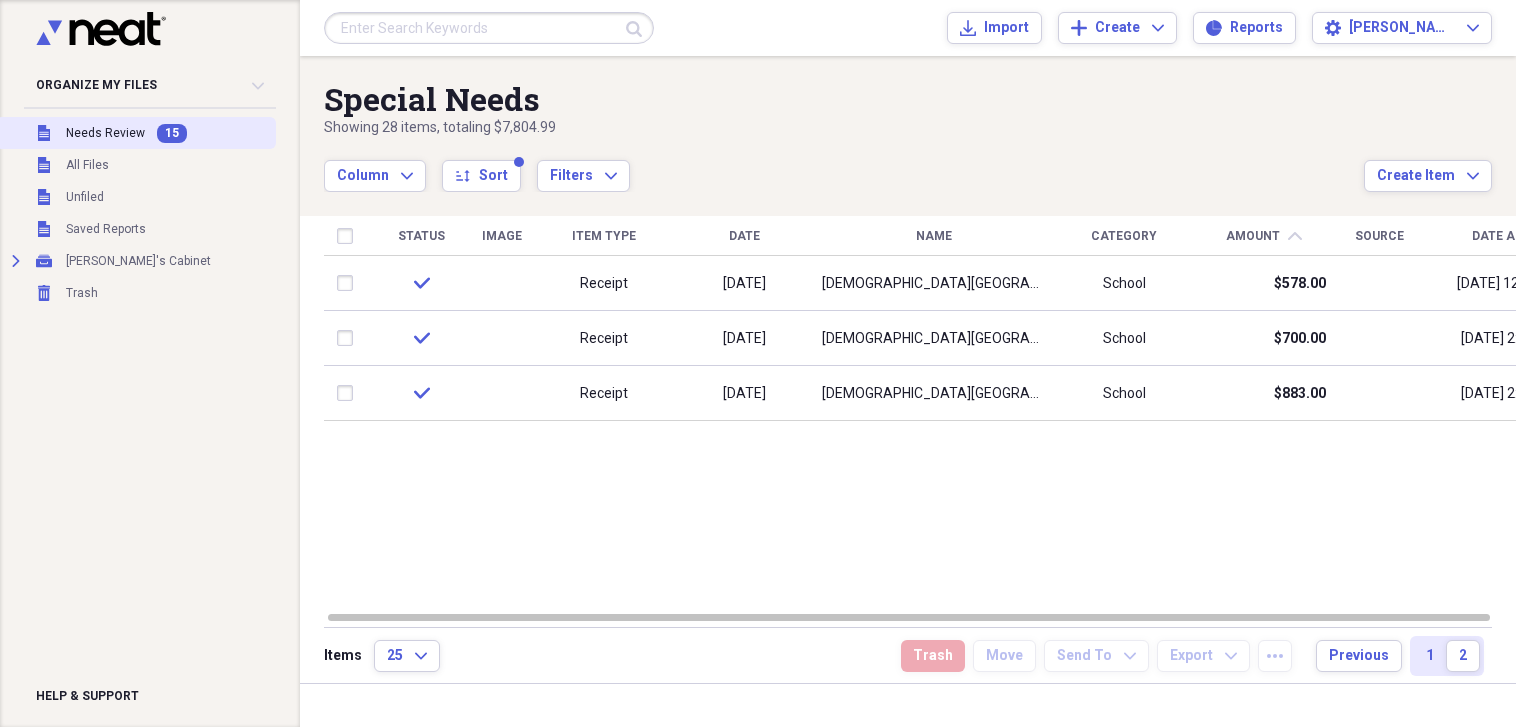 click on "Needs Review" at bounding box center [105, 133] 